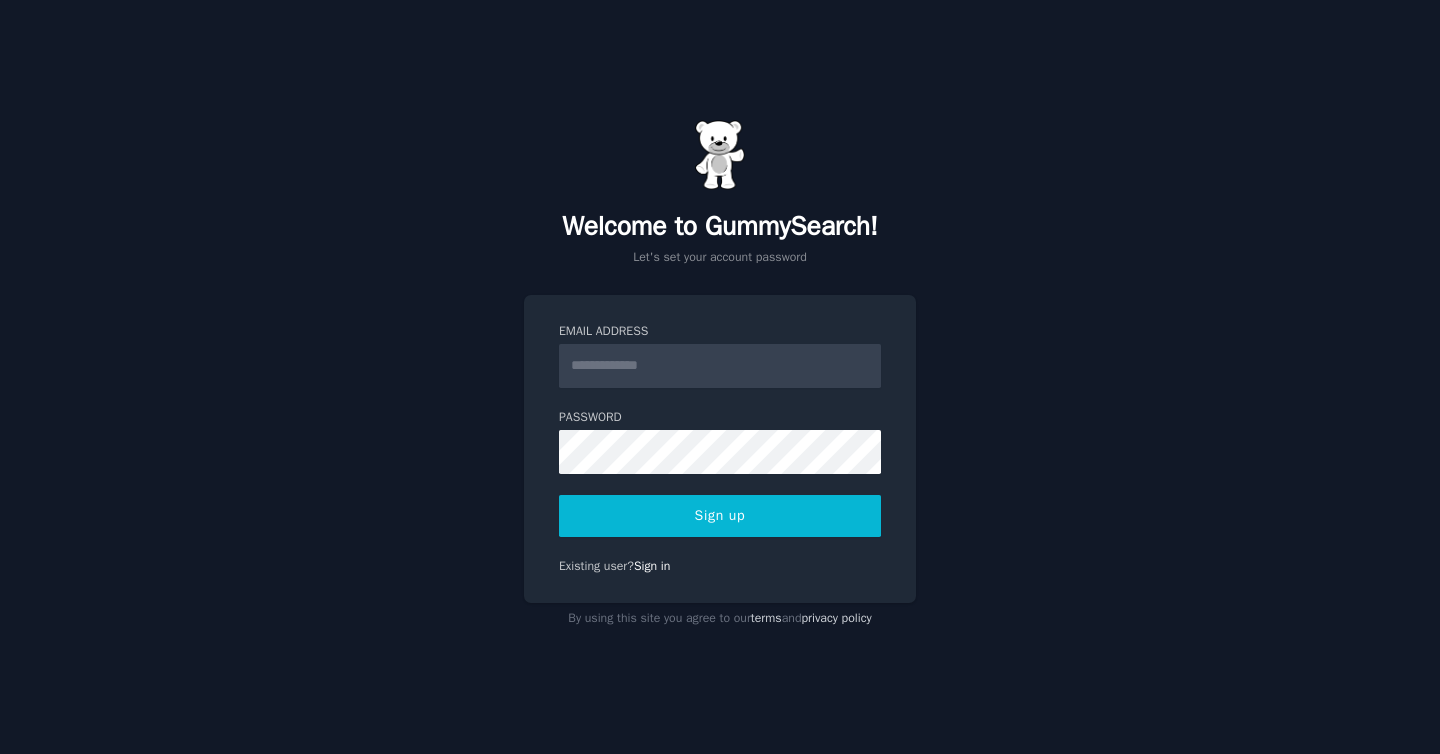 scroll, scrollTop: 0, scrollLeft: 0, axis: both 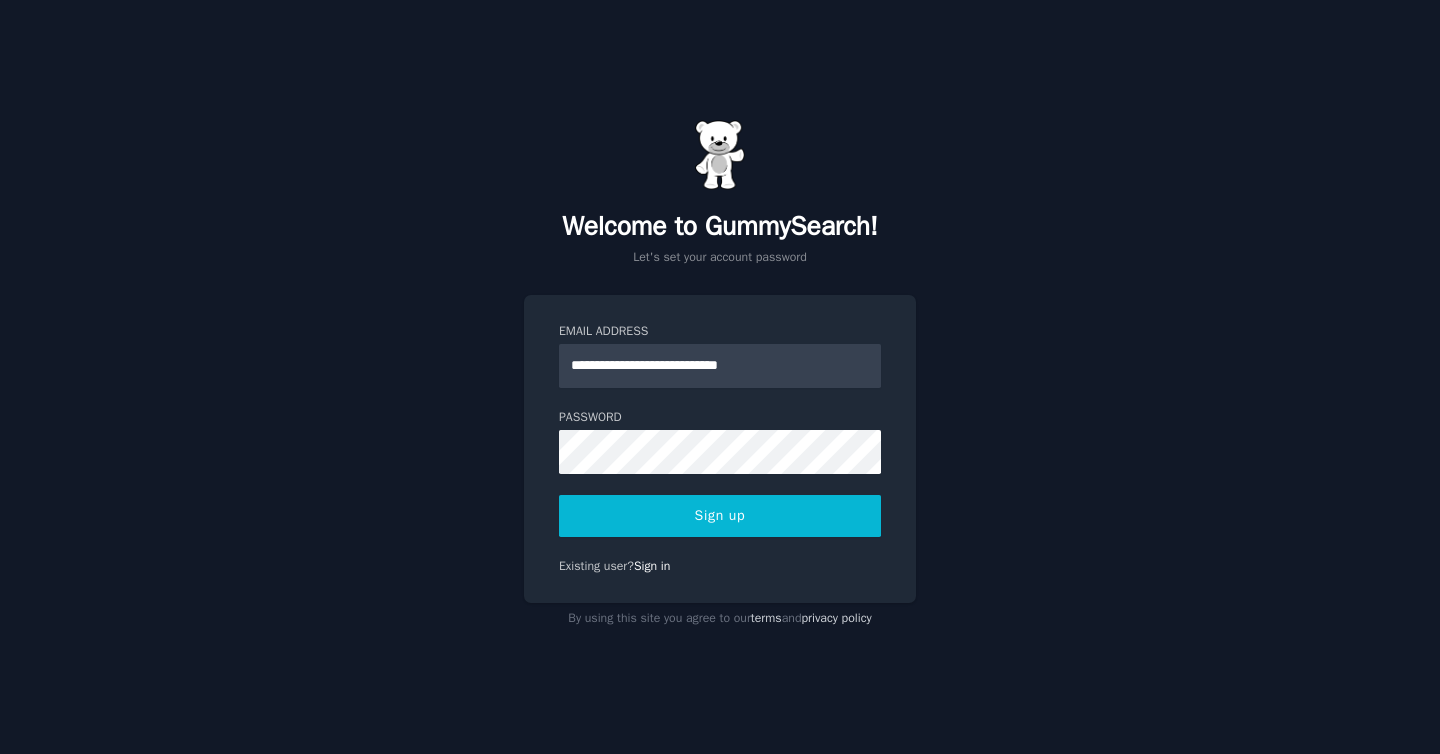 type on "**********" 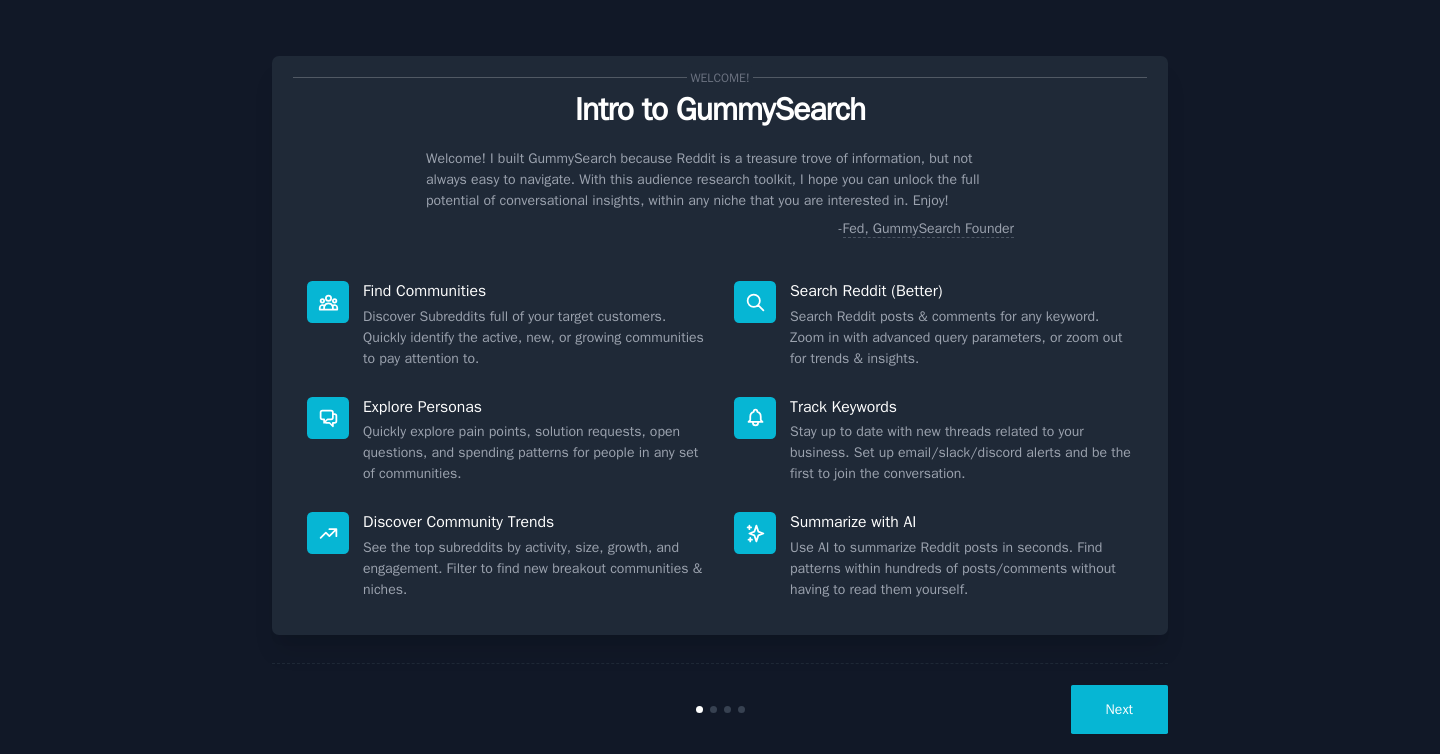 scroll, scrollTop: 0, scrollLeft: 0, axis: both 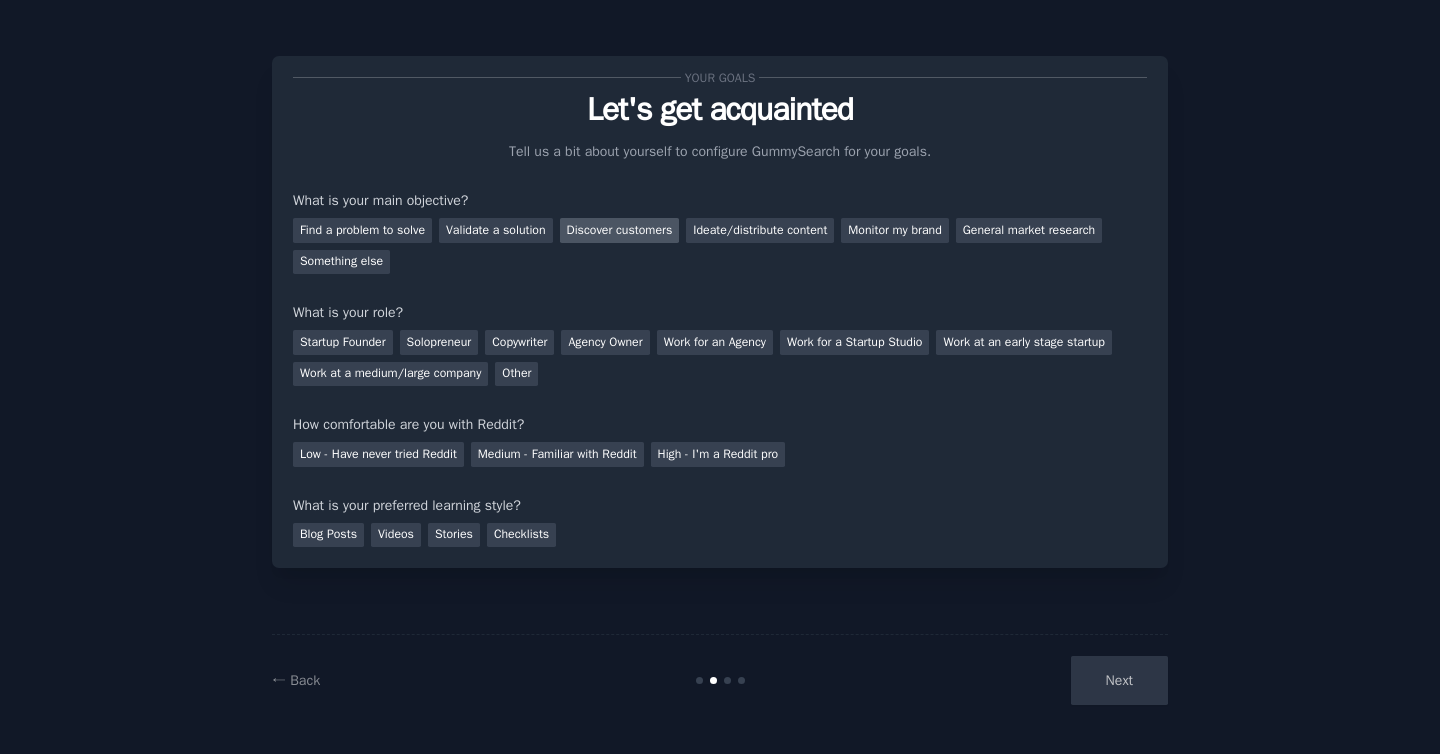 click on "Discover customers" at bounding box center [620, 230] 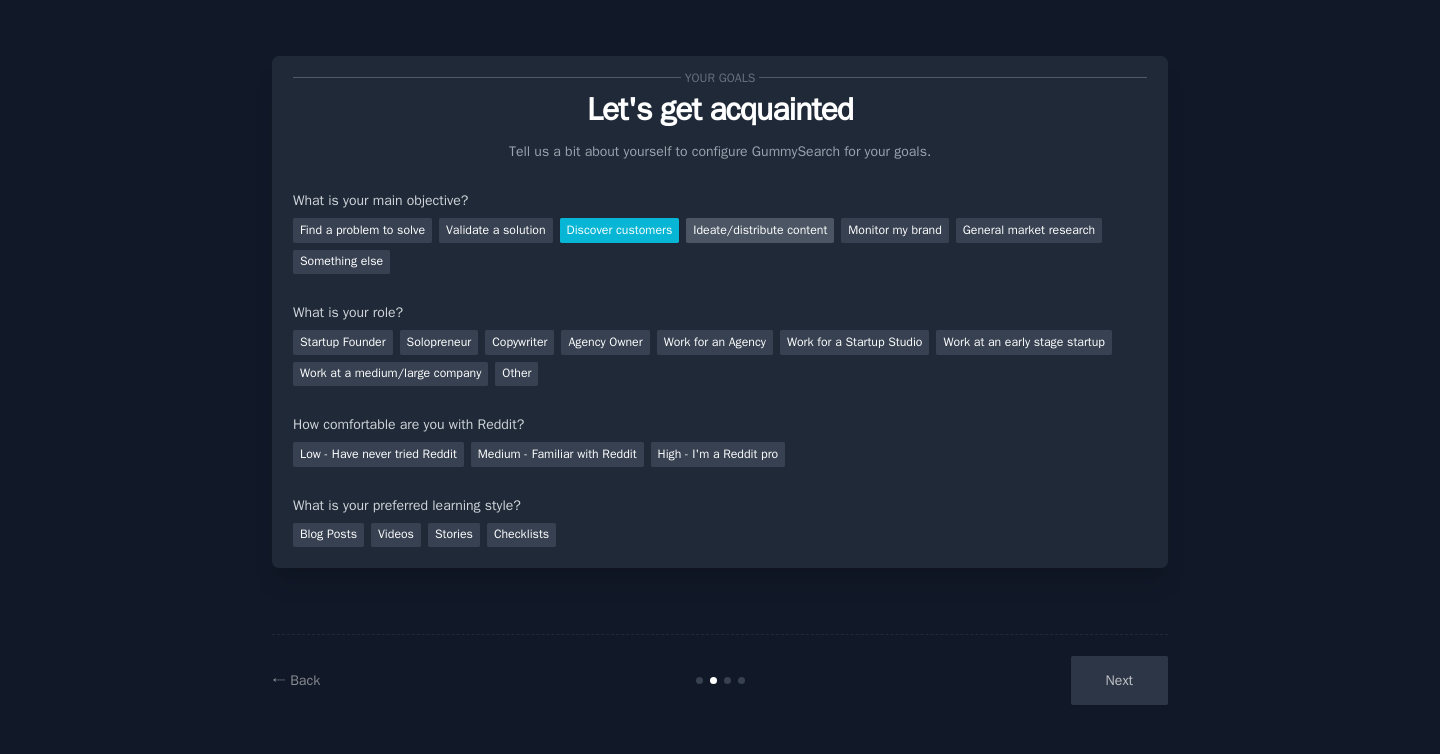click on "Ideate/distribute content" at bounding box center [760, 230] 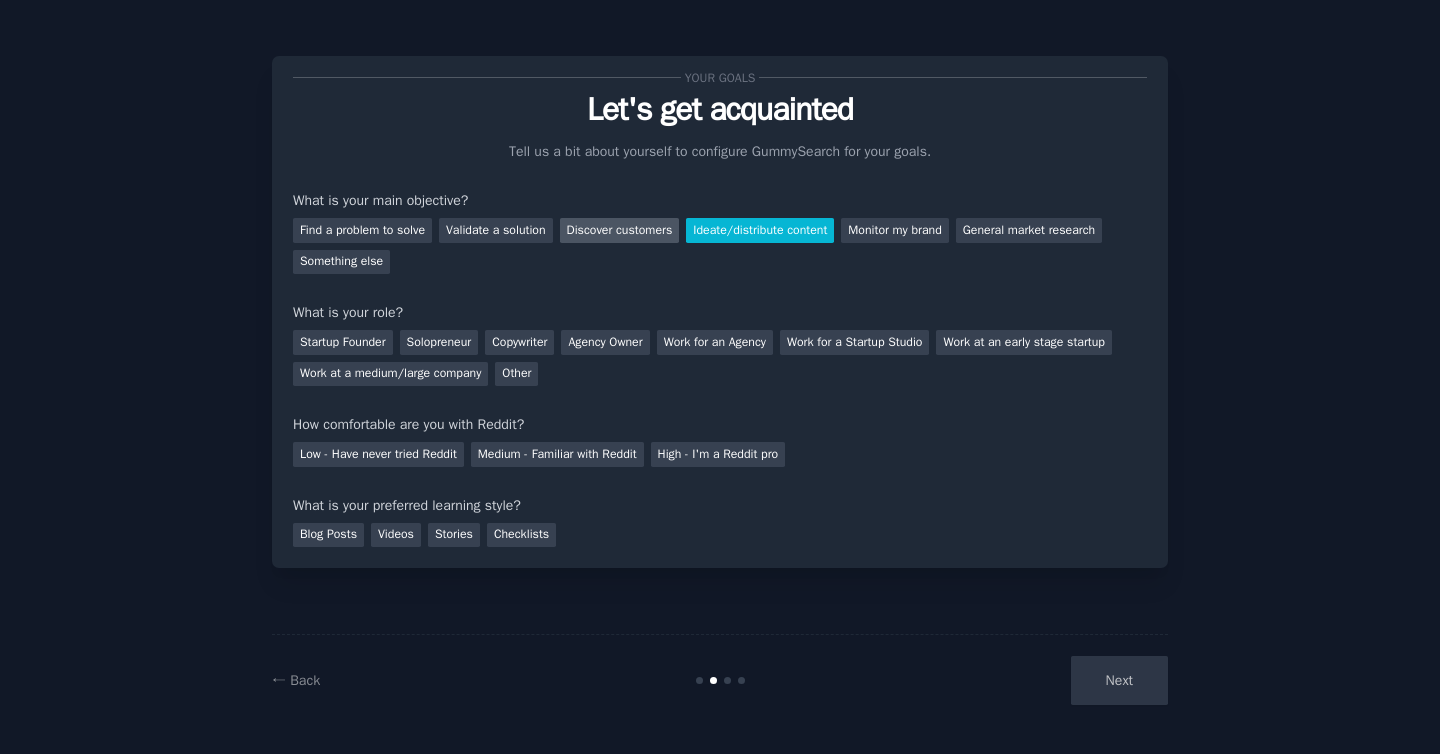click on "Discover customers" at bounding box center [620, 230] 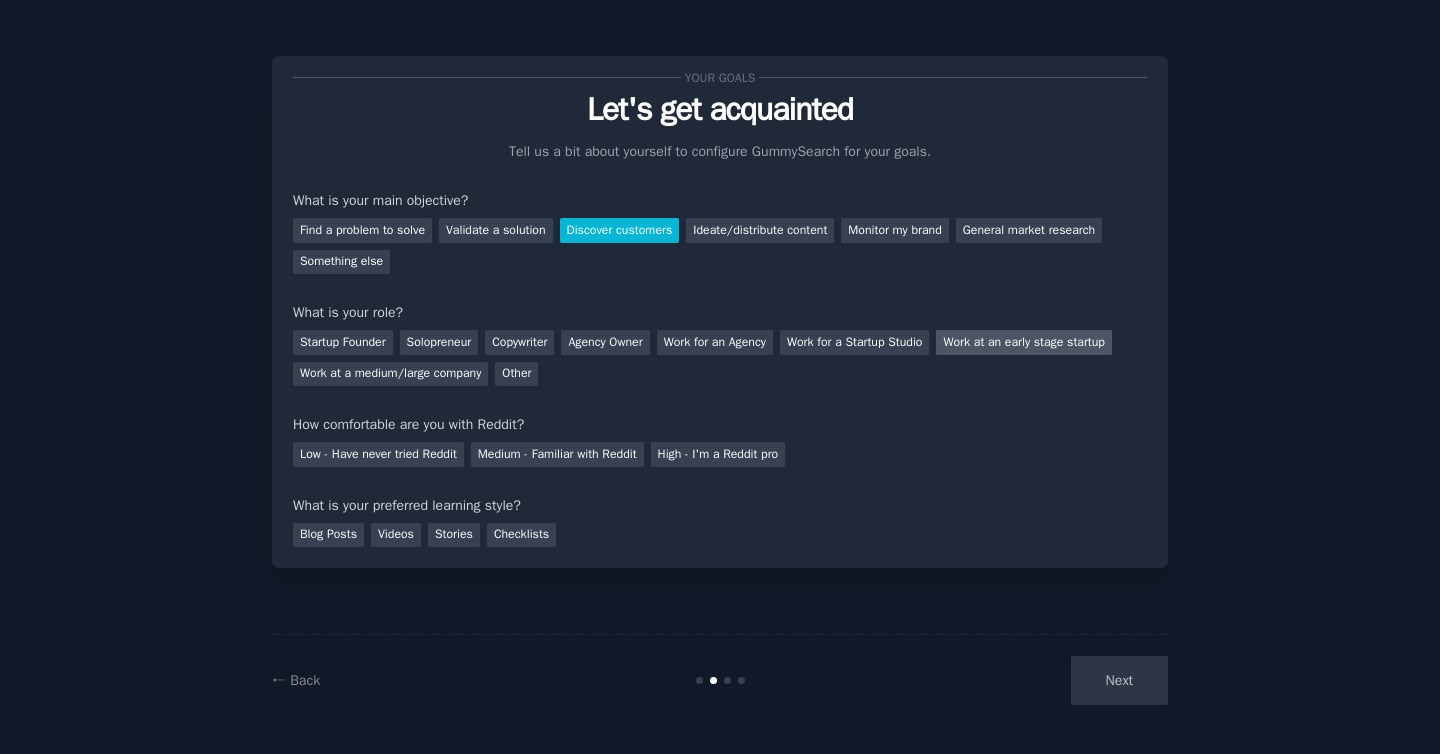 click on "Work at an early stage startup" at bounding box center (1023, 342) 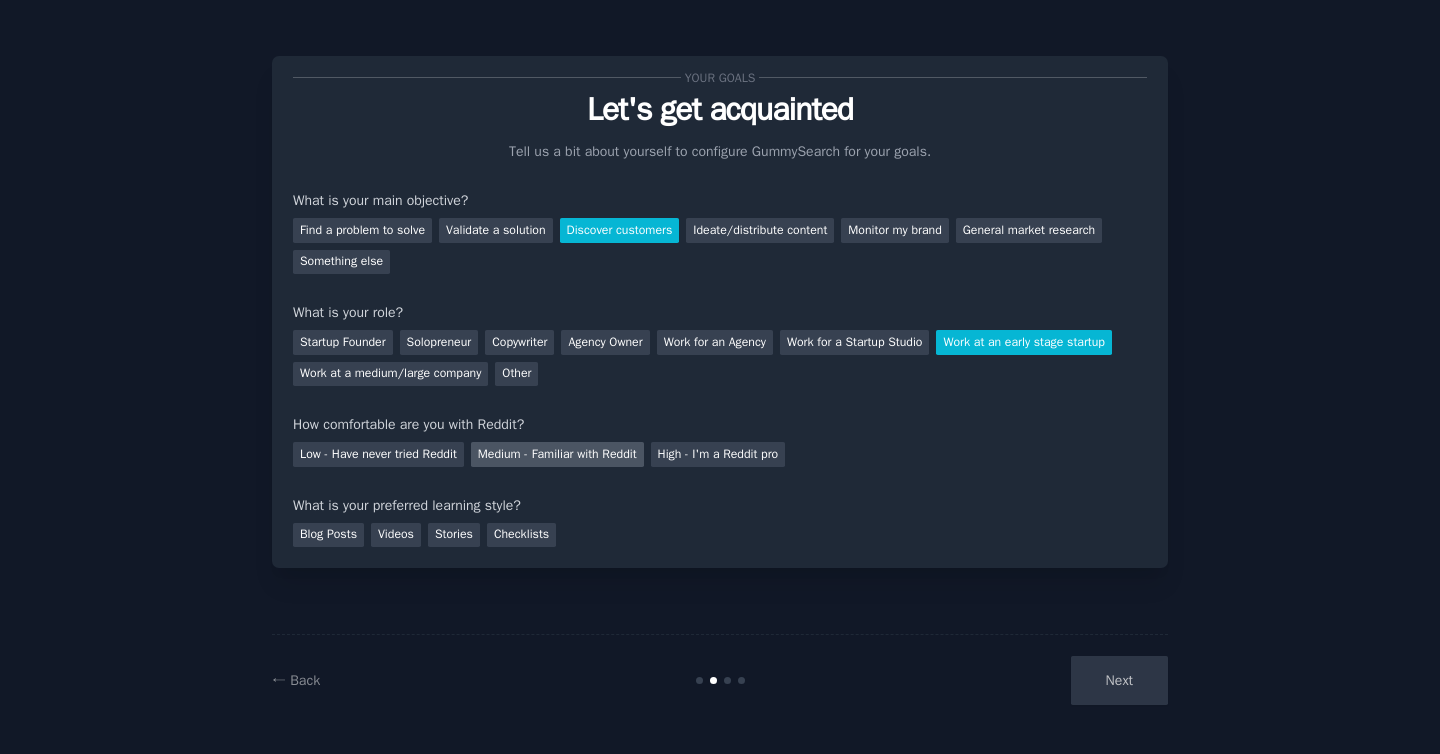 click on "Medium - Familiar with Reddit" at bounding box center [557, 454] 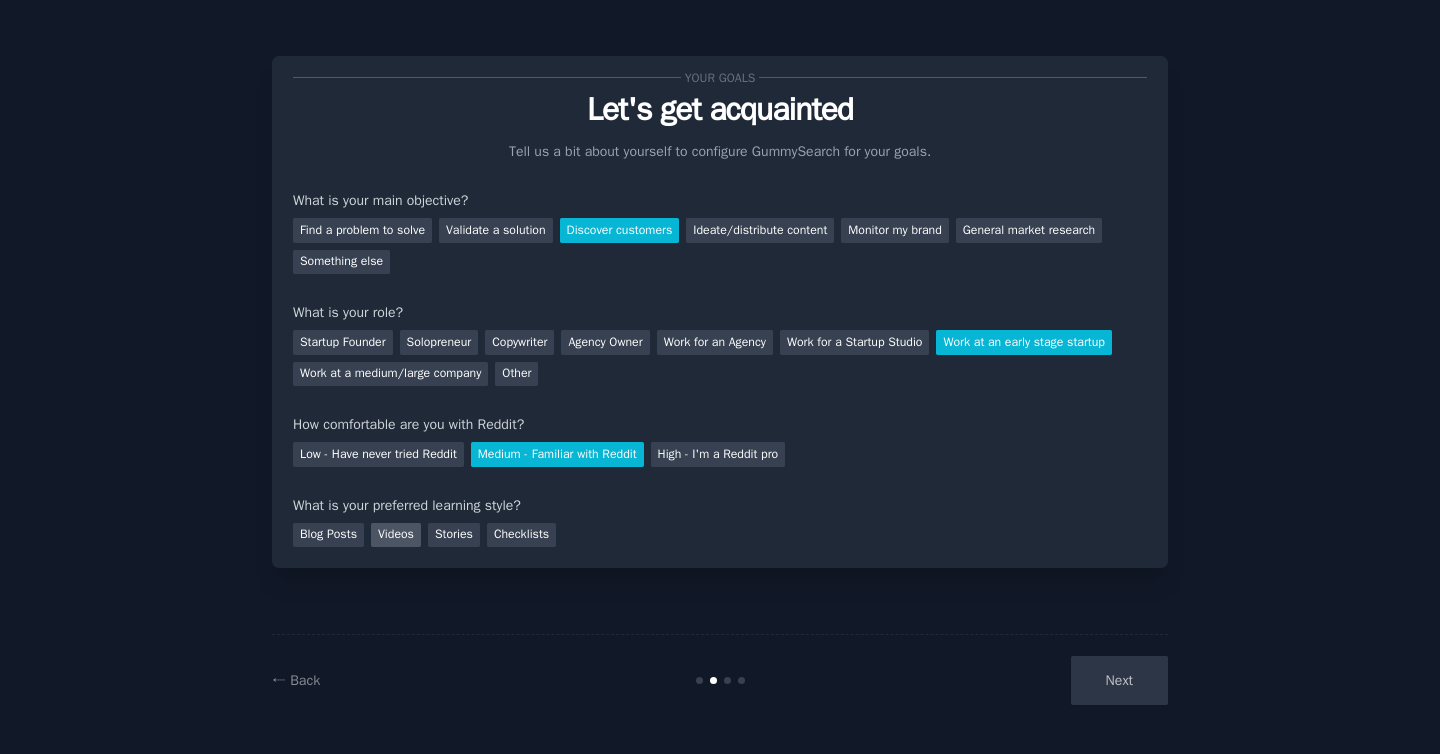 click on "Videos" at bounding box center (396, 535) 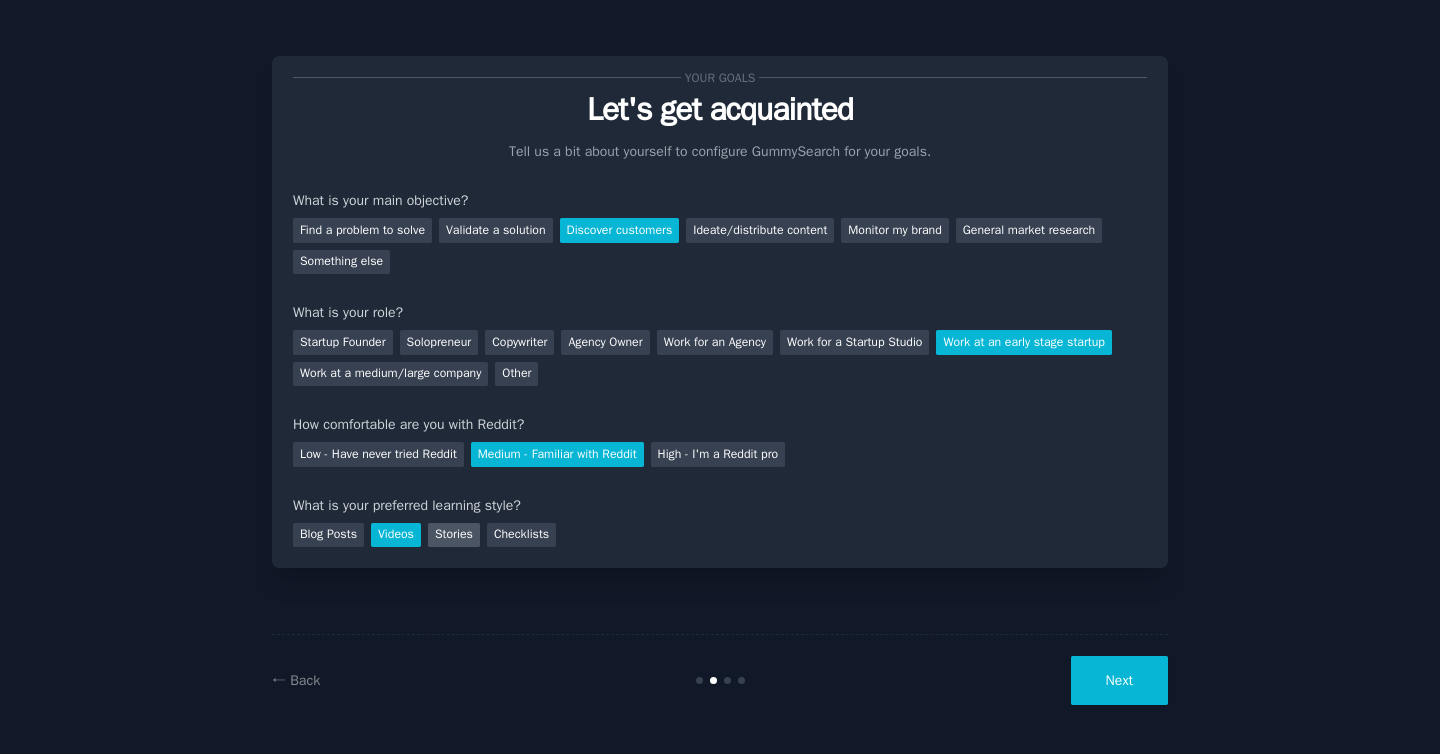 click on "Stories" at bounding box center (454, 535) 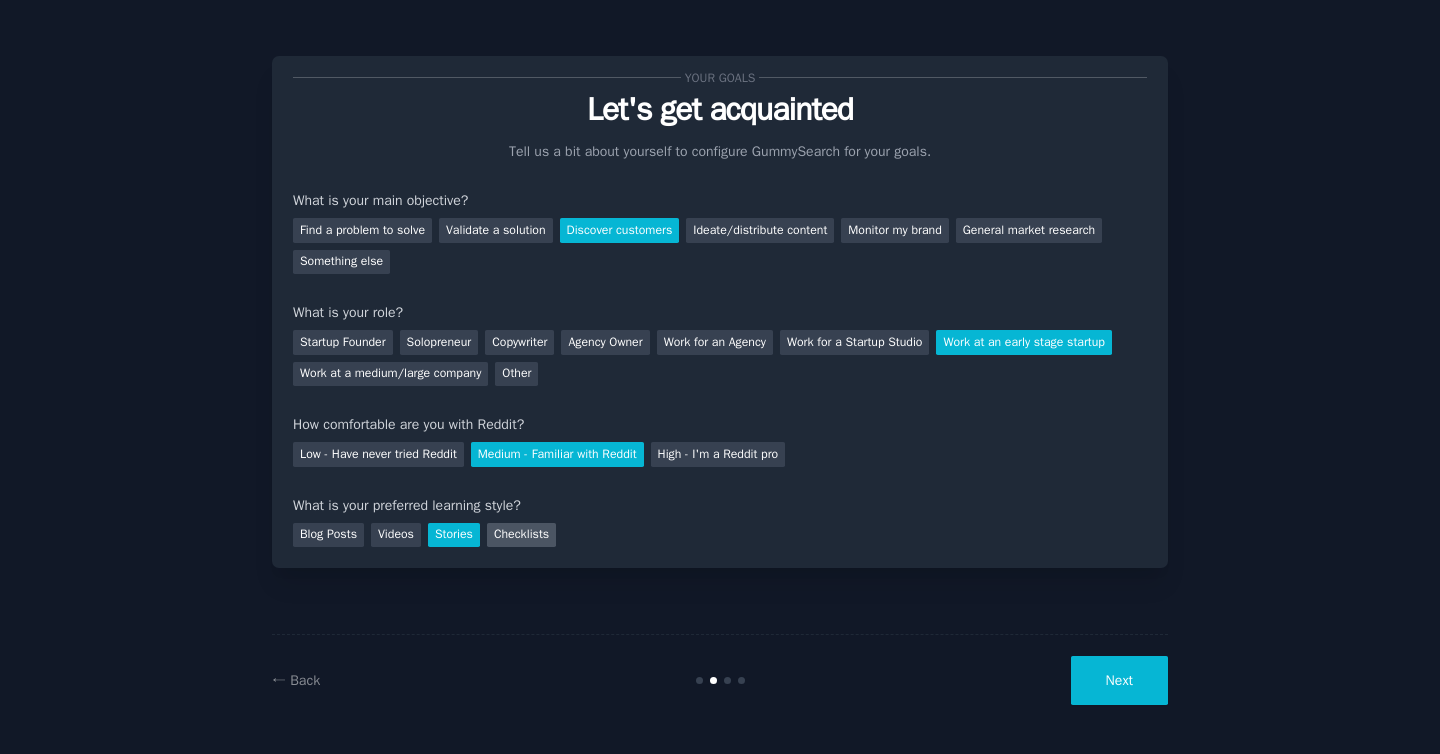 click on "Checklists" at bounding box center [521, 535] 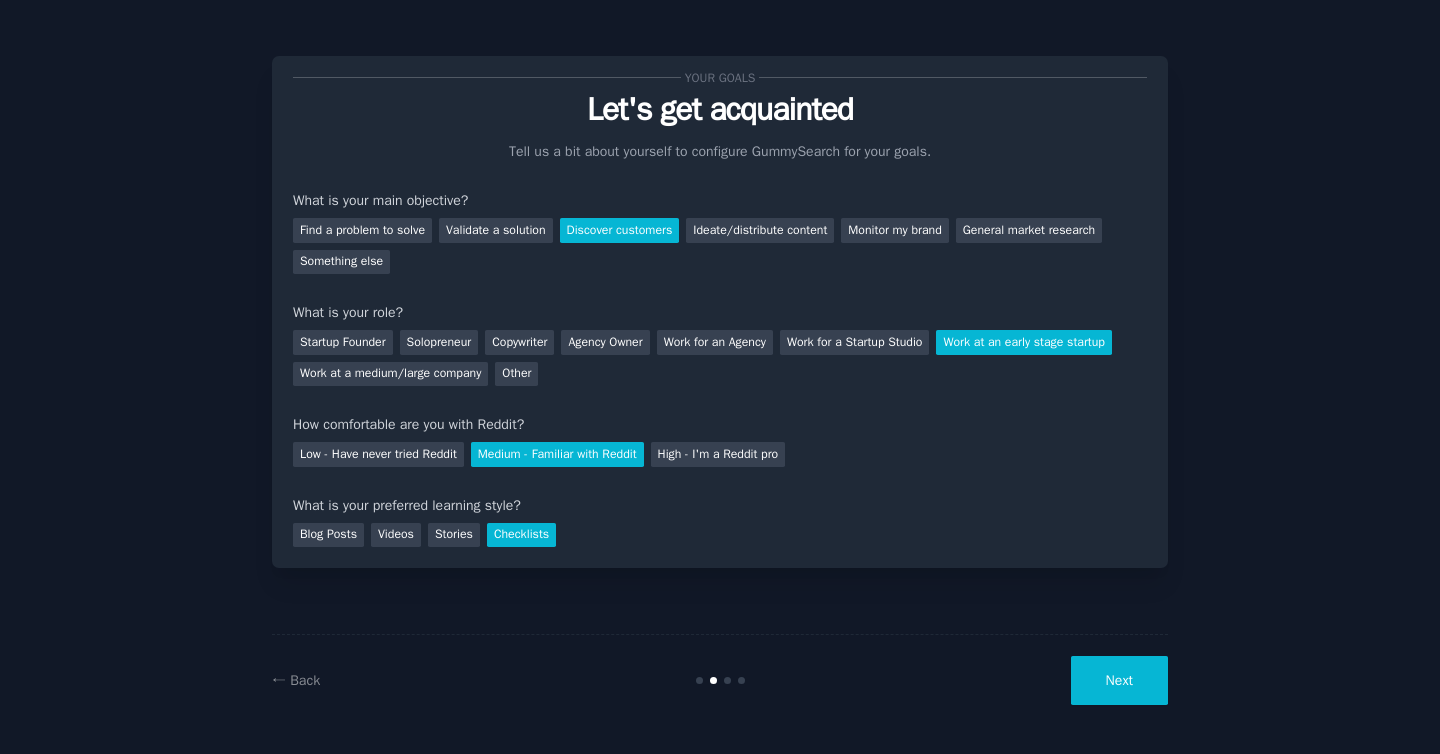 click on "Next" at bounding box center [1119, 680] 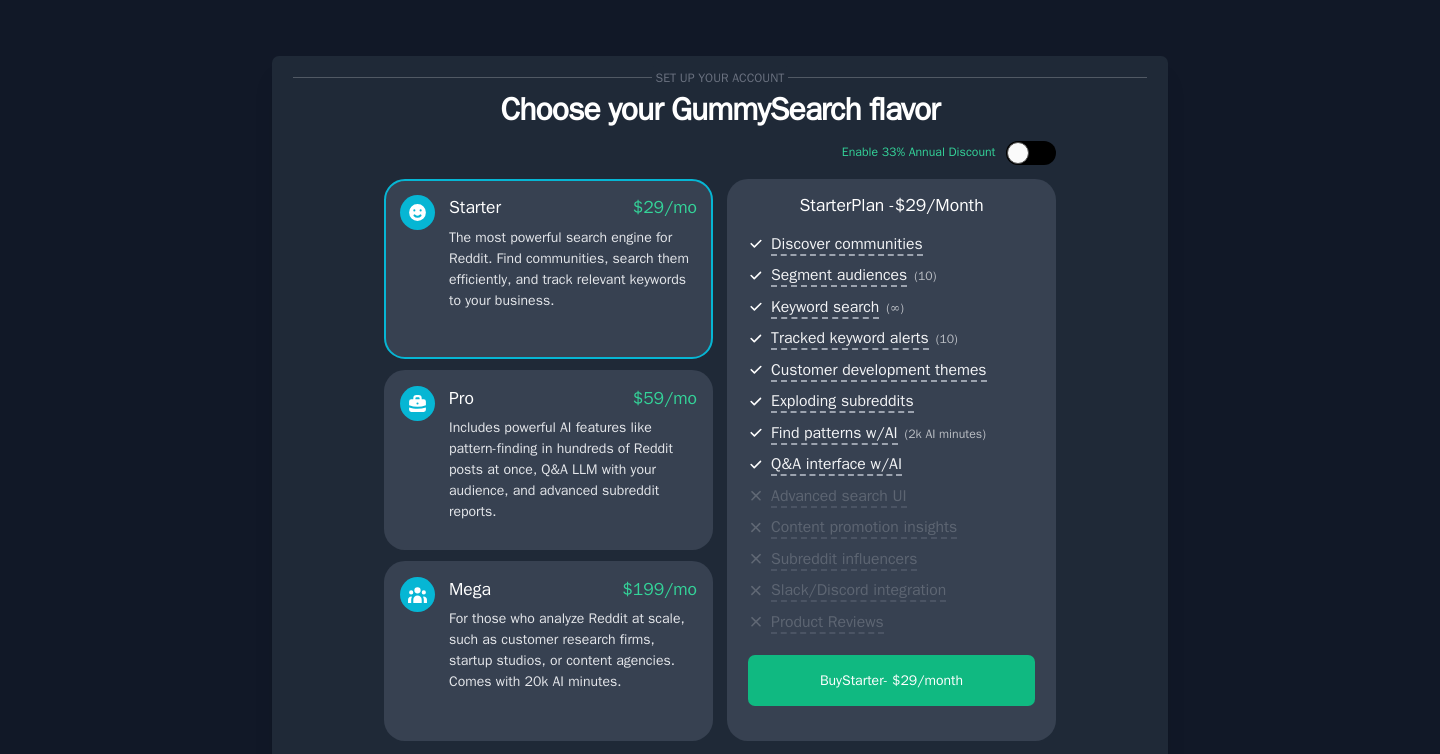 click at bounding box center (1031, 153) 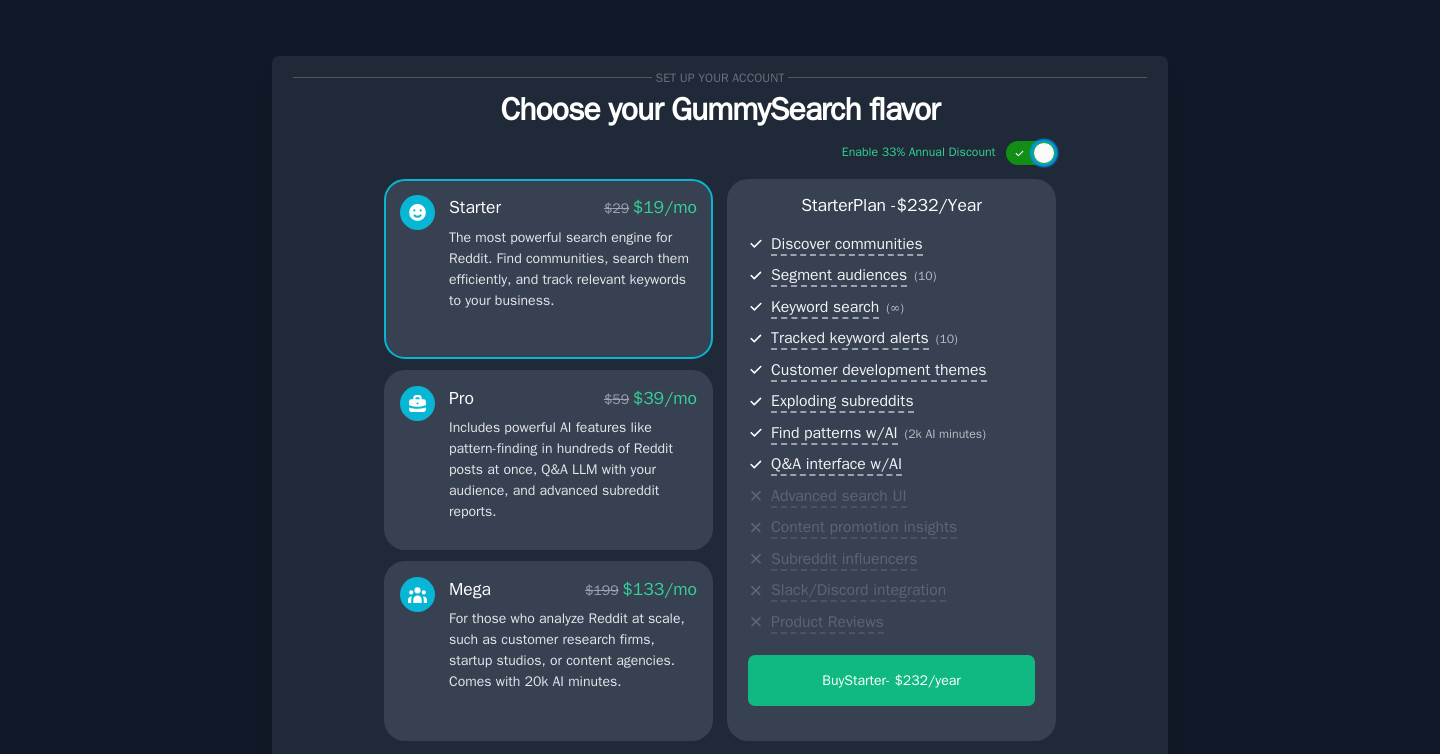click at bounding box center [1031, 153] 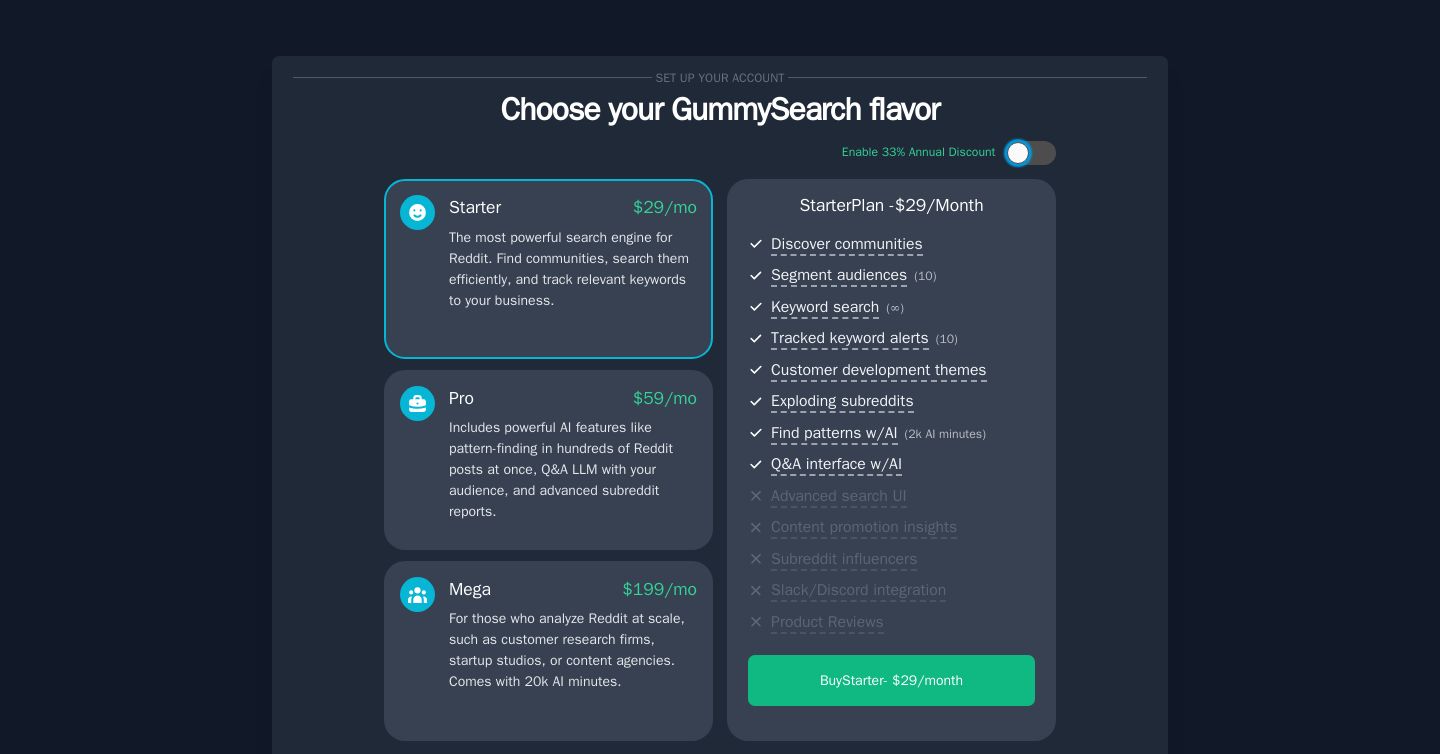 click on "Includes powerful AI features like pattern-finding in hundreds of Reddit posts at once, Q&A LLM with your audience, and advanced subreddit reports." at bounding box center [573, 469] 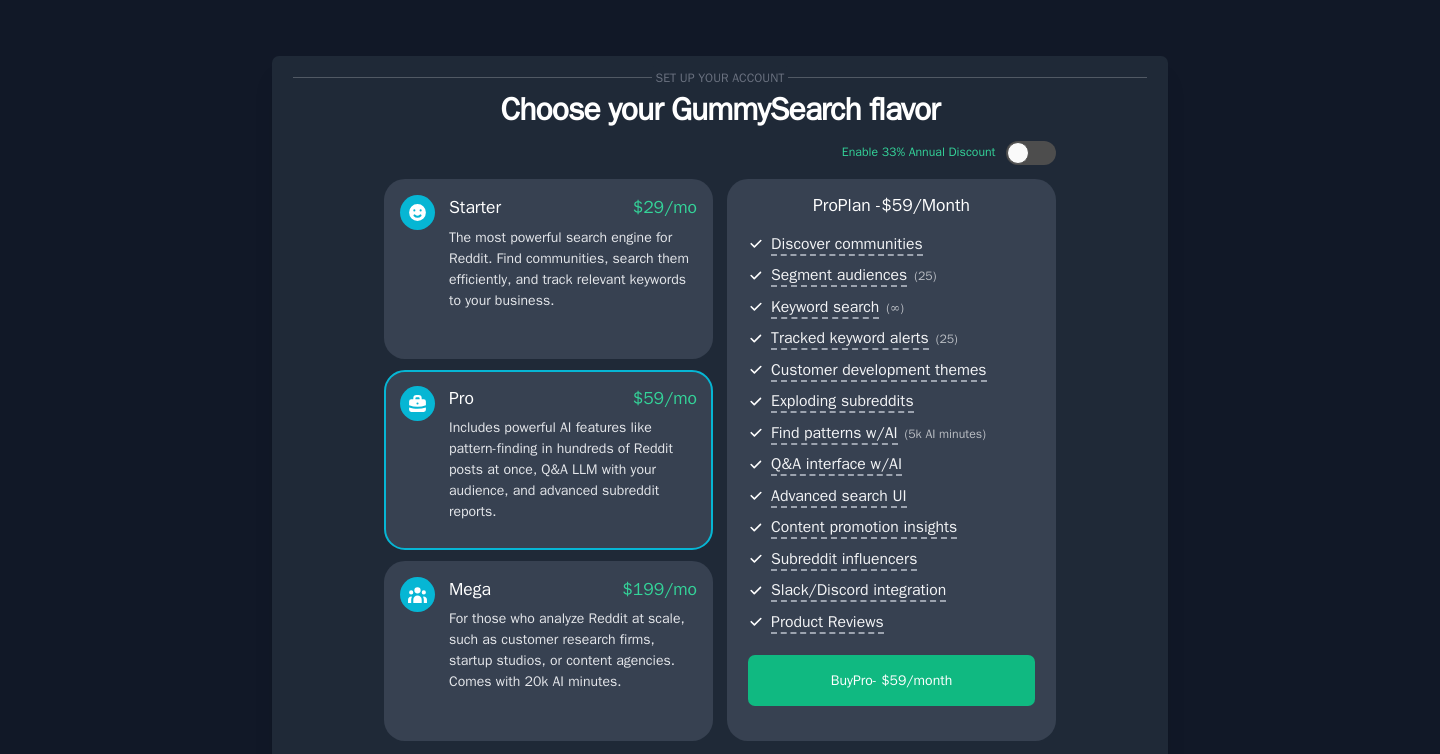 click on "Starter $ 29 /mo The most powerful search engine for Reddit. Find communities, search them efficiently, and track relevant keywords to your business." at bounding box center (548, 269) 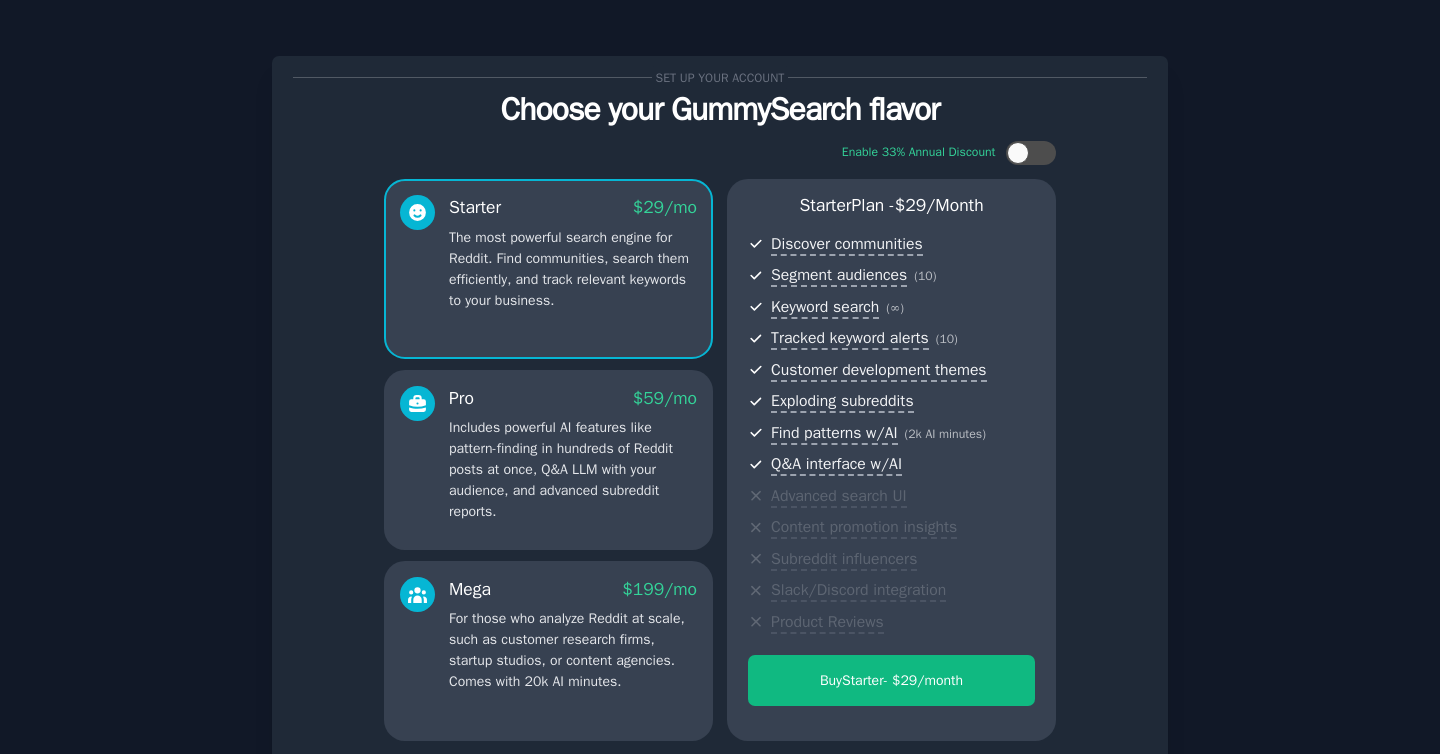 scroll, scrollTop: 194, scrollLeft: 0, axis: vertical 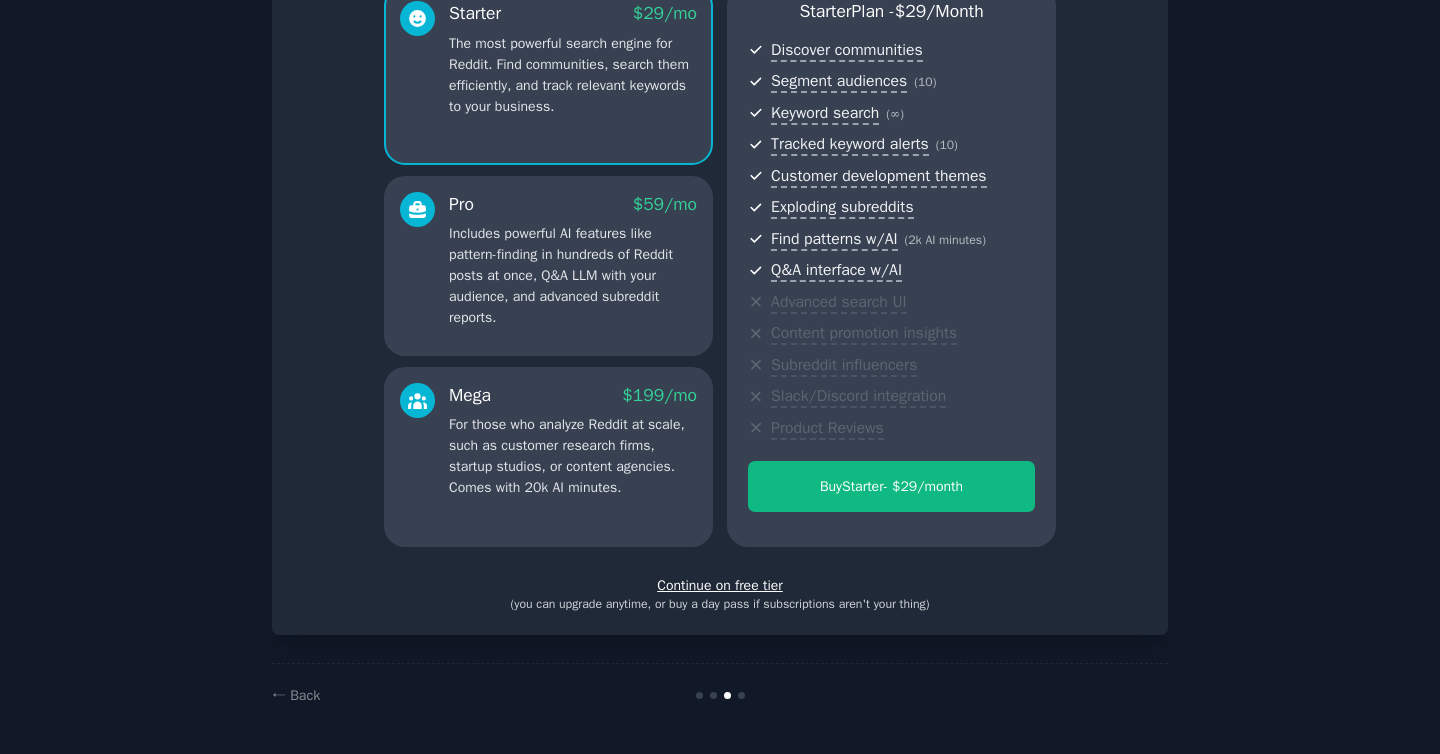 click on "Continue on free tier" at bounding box center [720, 585] 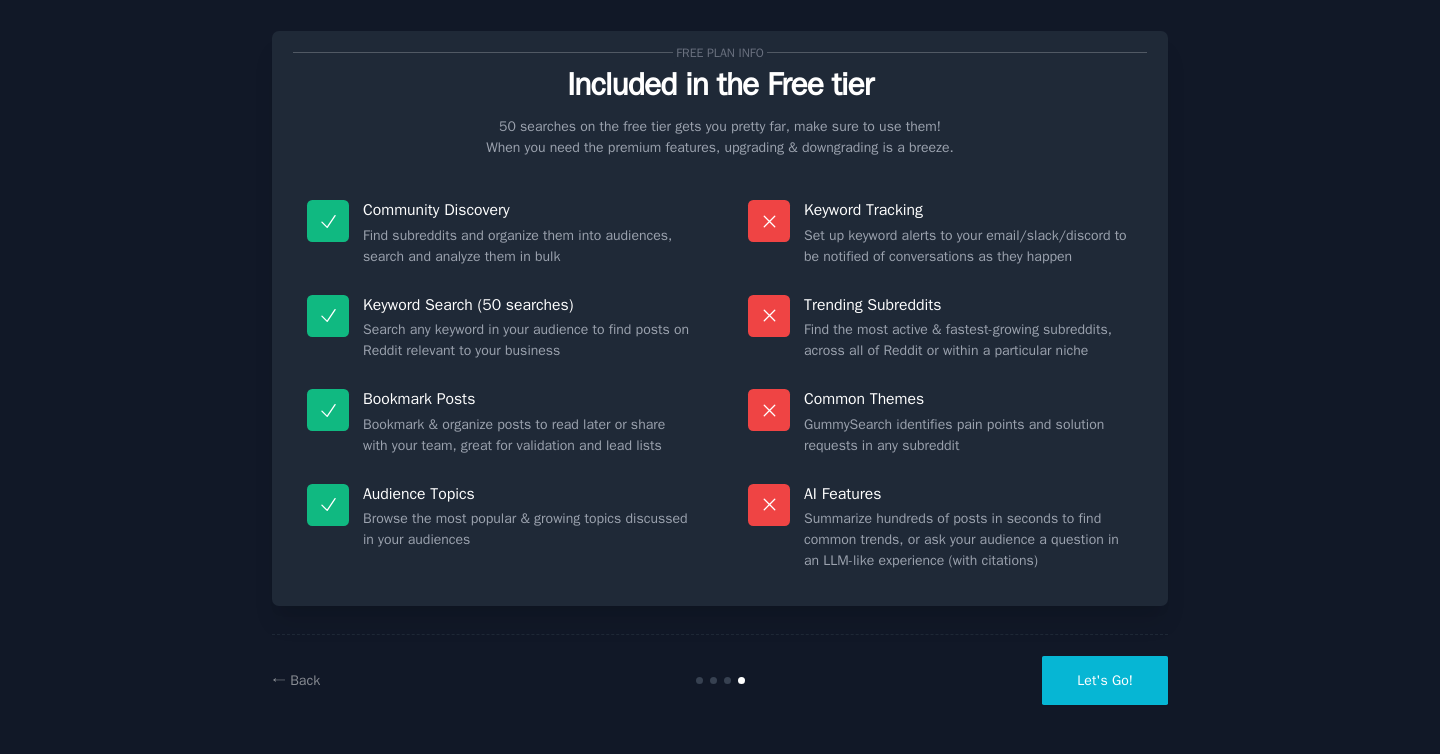 click on "Let's Go!" at bounding box center (1105, 680) 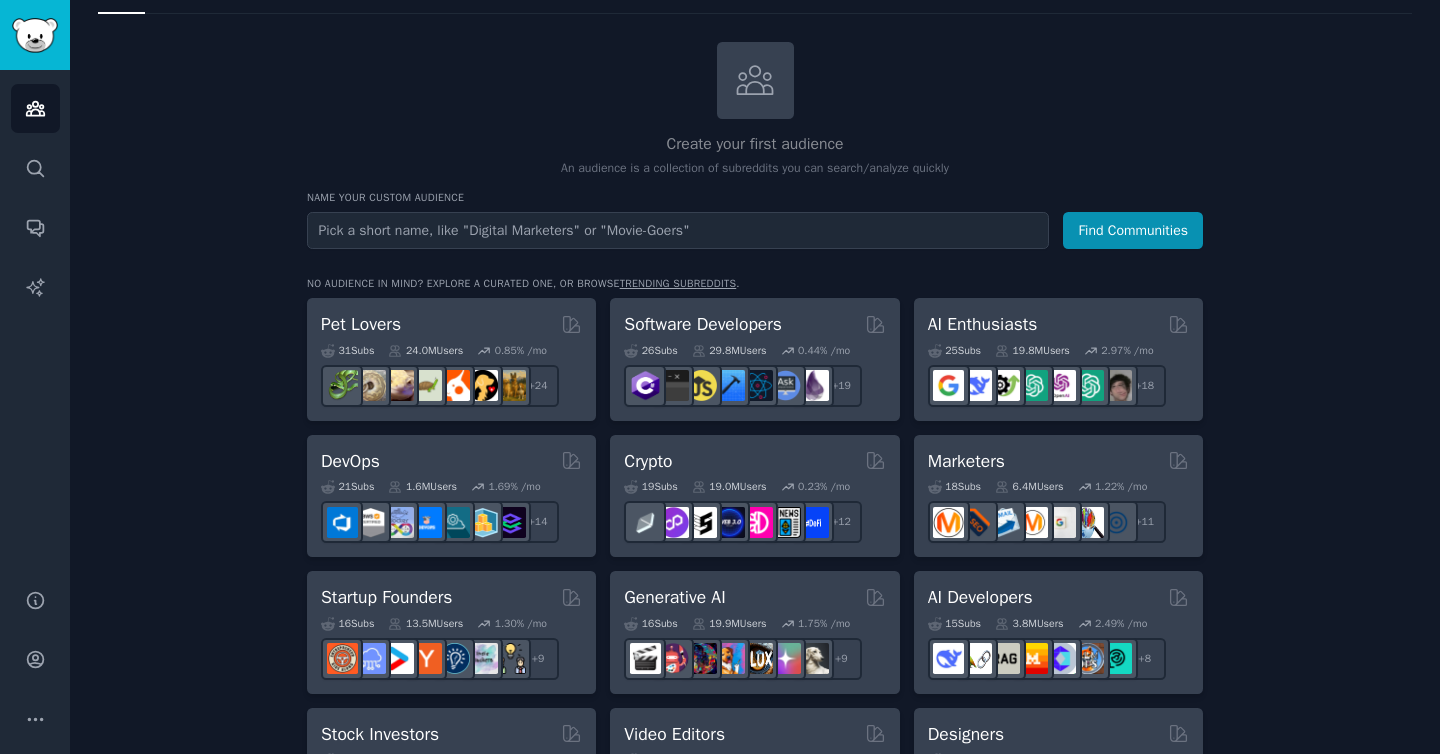 scroll, scrollTop: 0, scrollLeft: 0, axis: both 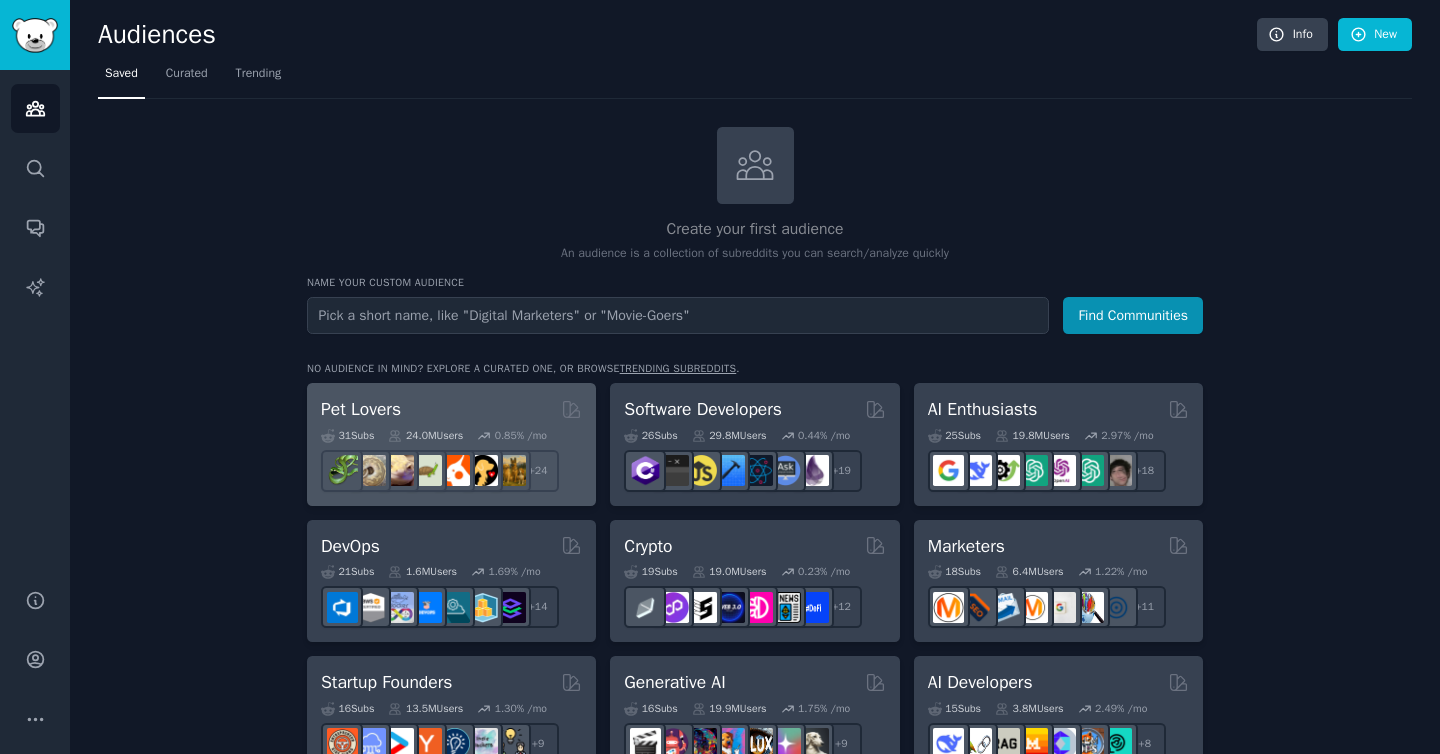 click on "Pet Lovers" at bounding box center [451, 409] 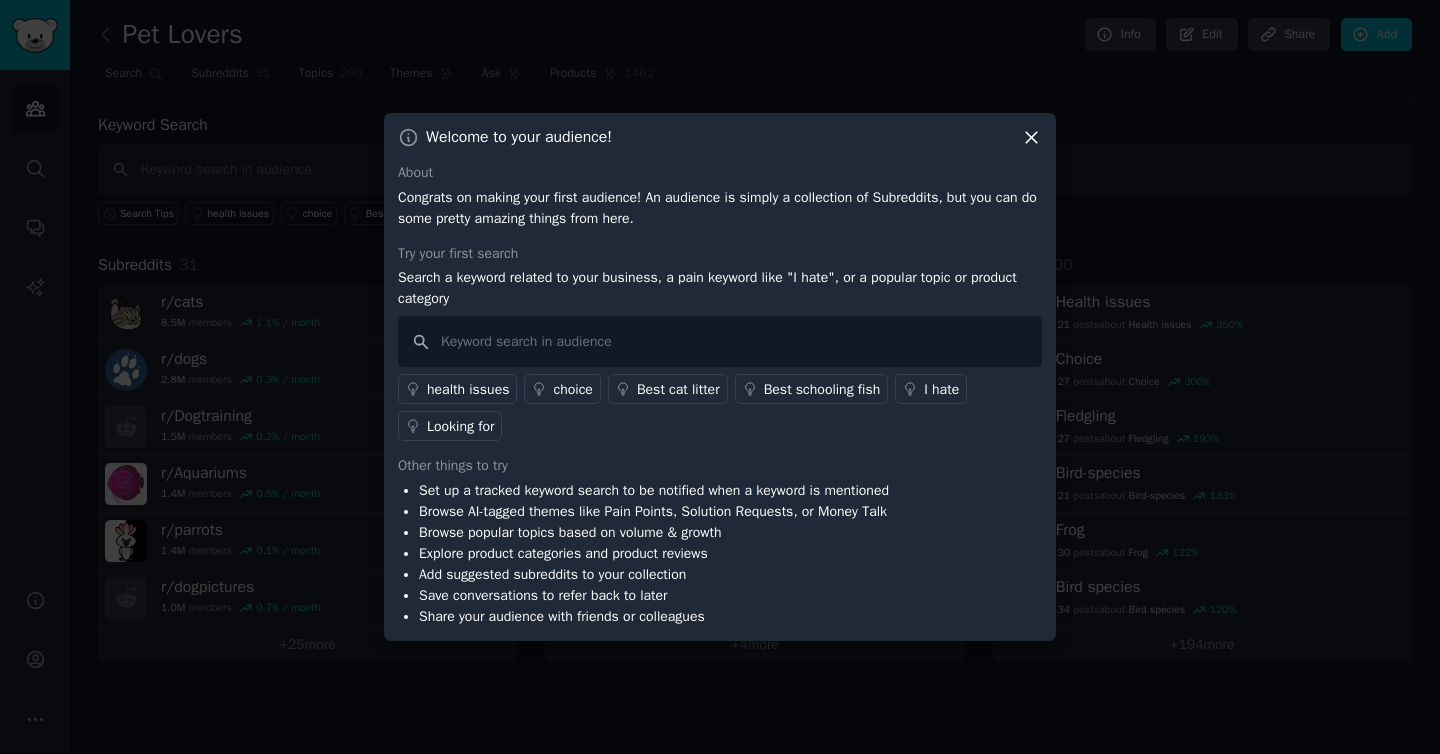 click 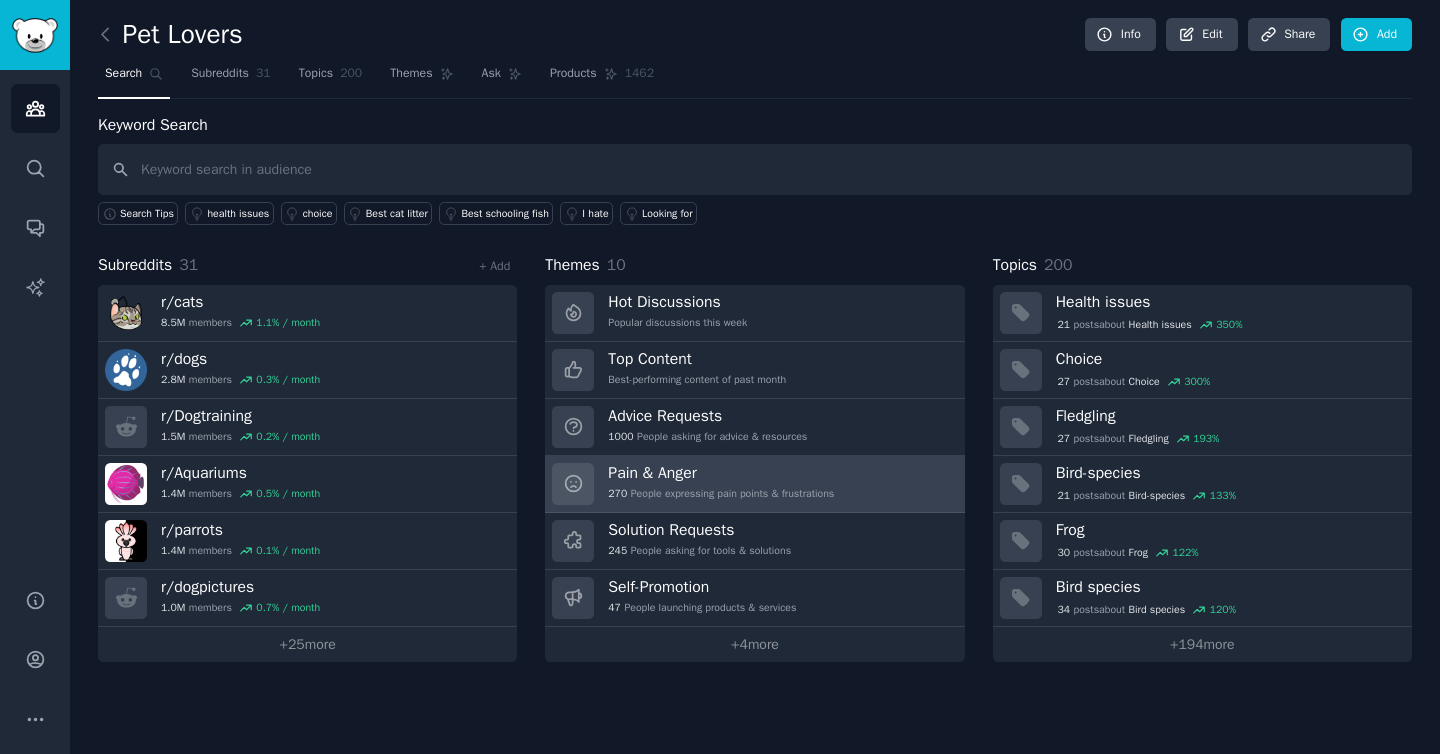click on "Pain & Anger" at bounding box center [721, 473] 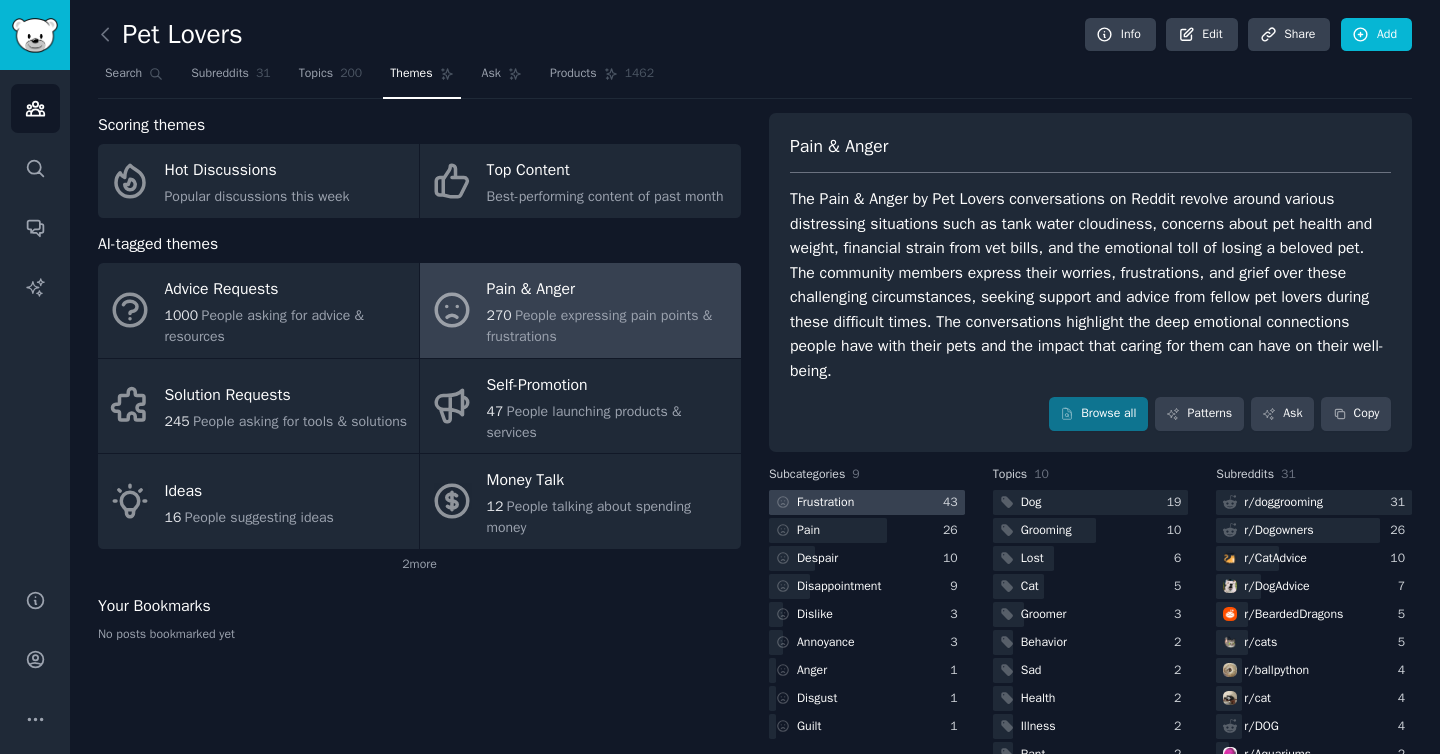 click on "Frustration" at bounding box center [825, 503] 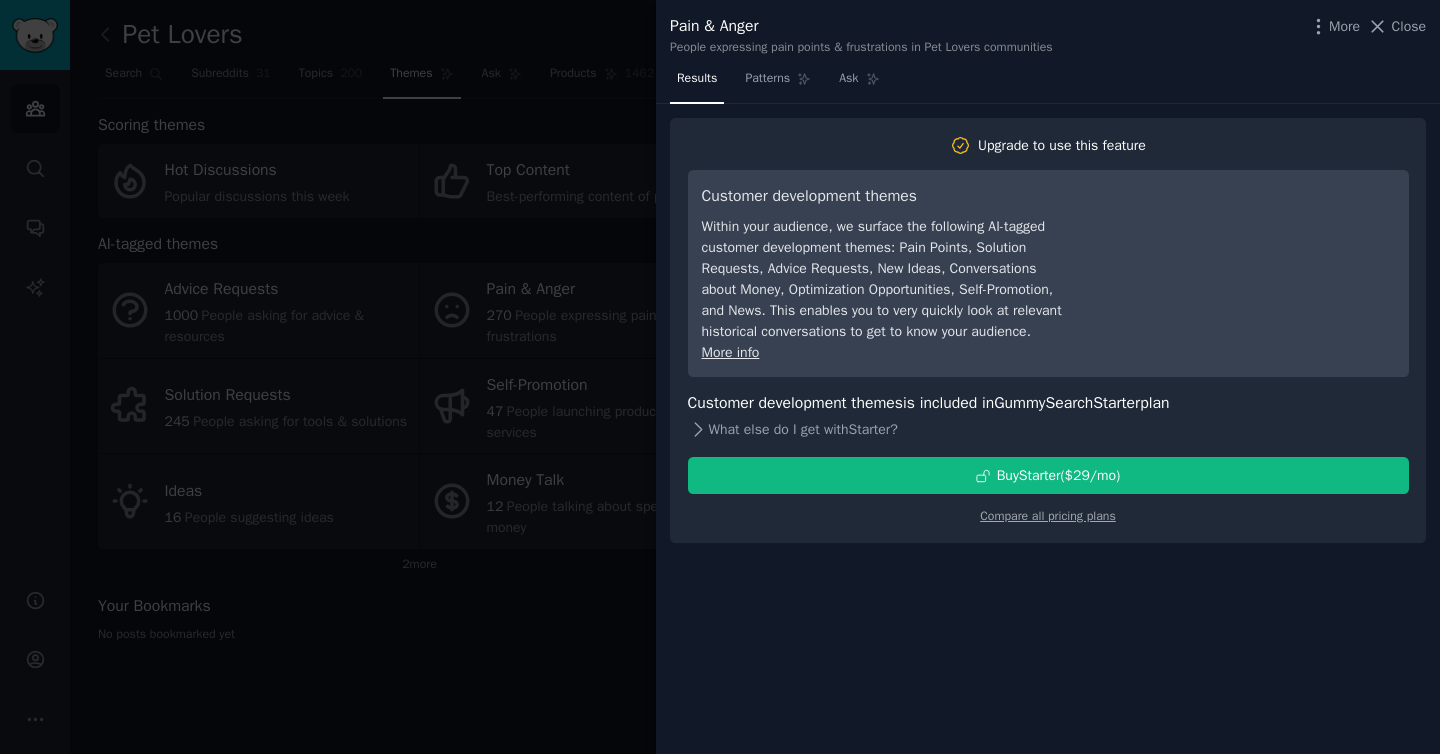 click on "What else do I get with  Starter ?" at bounding box center (1048, 429) 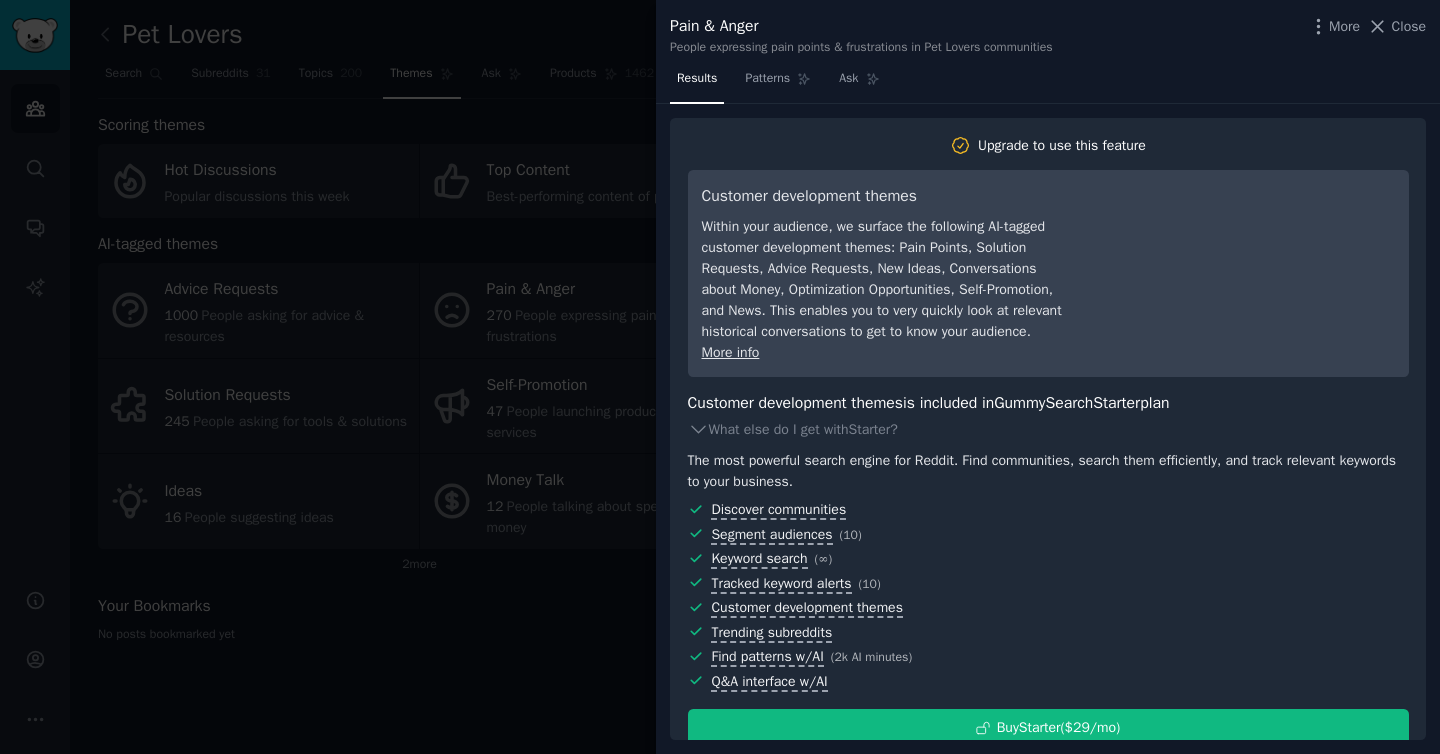 click at bounding box center (720, 377) 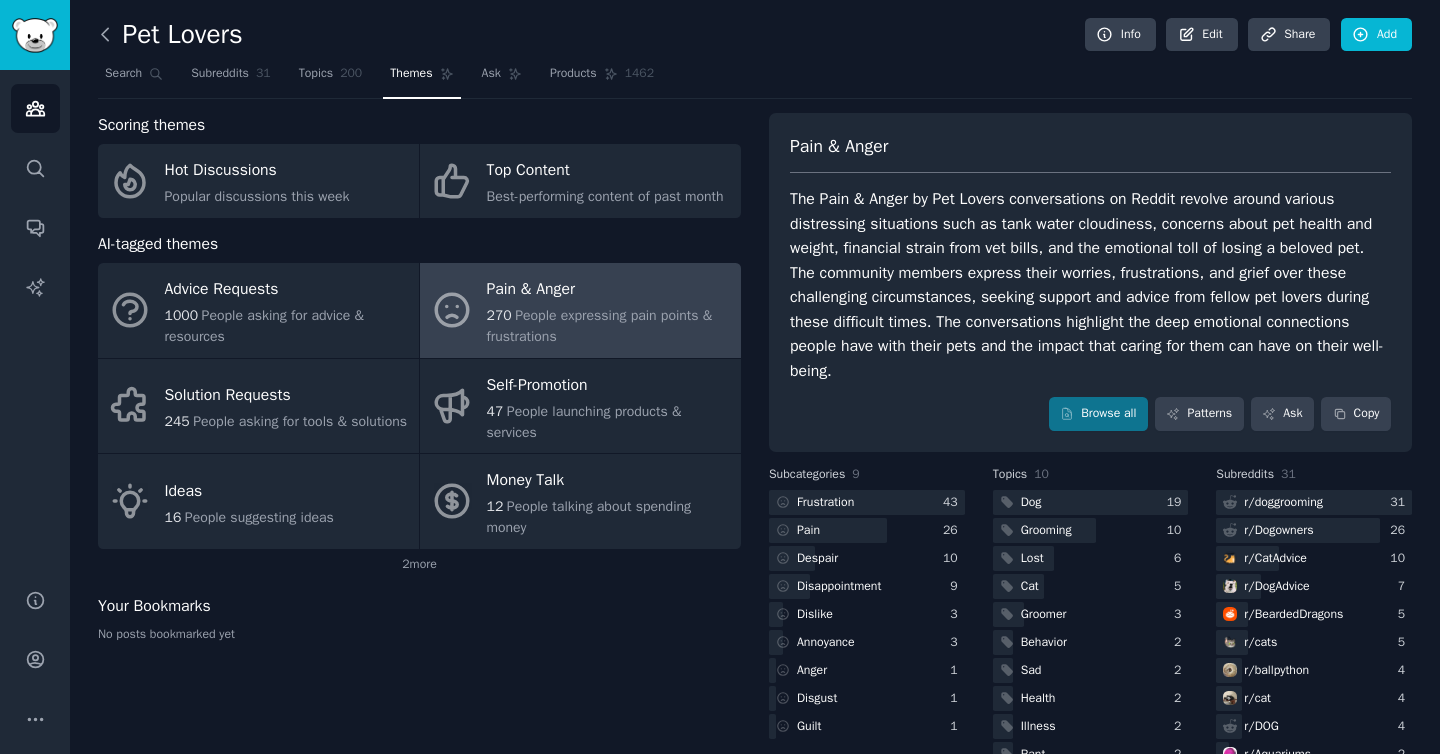 click 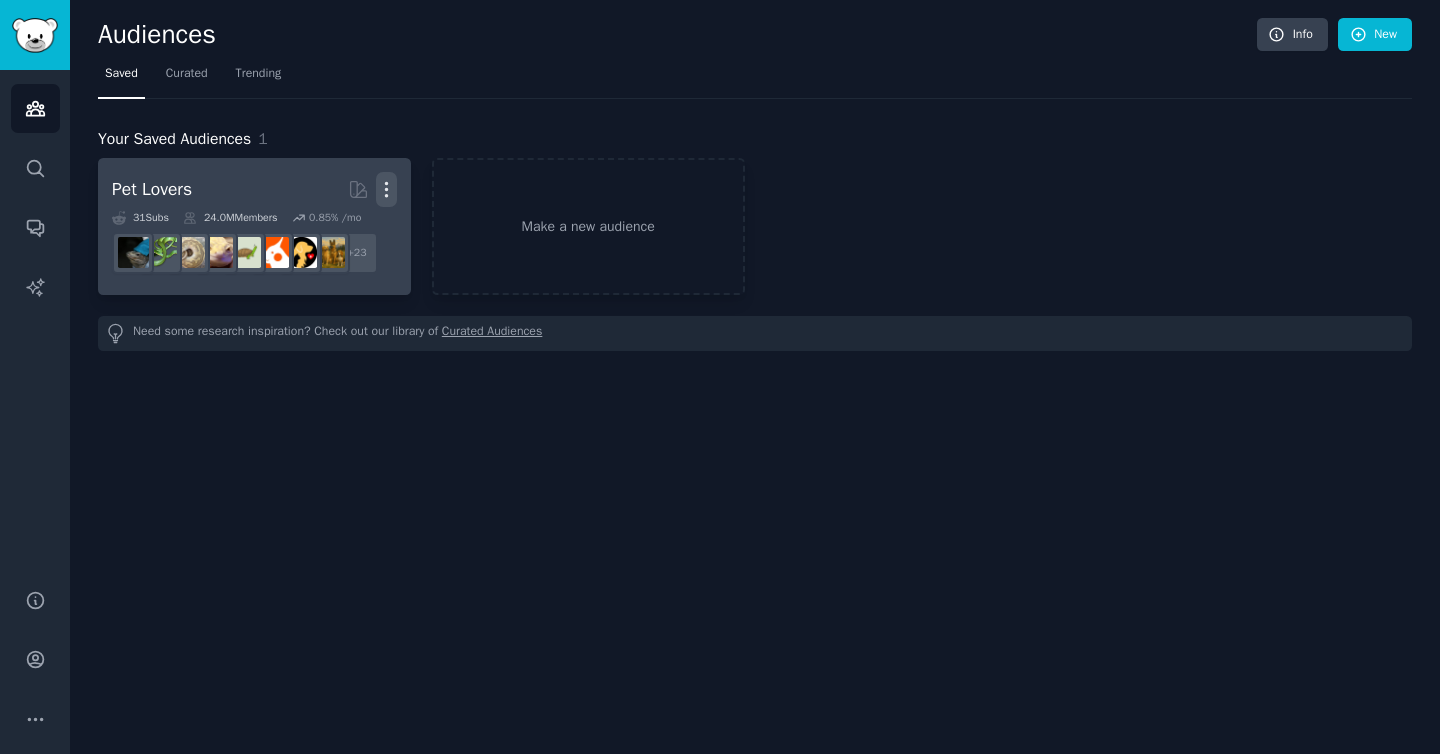 click 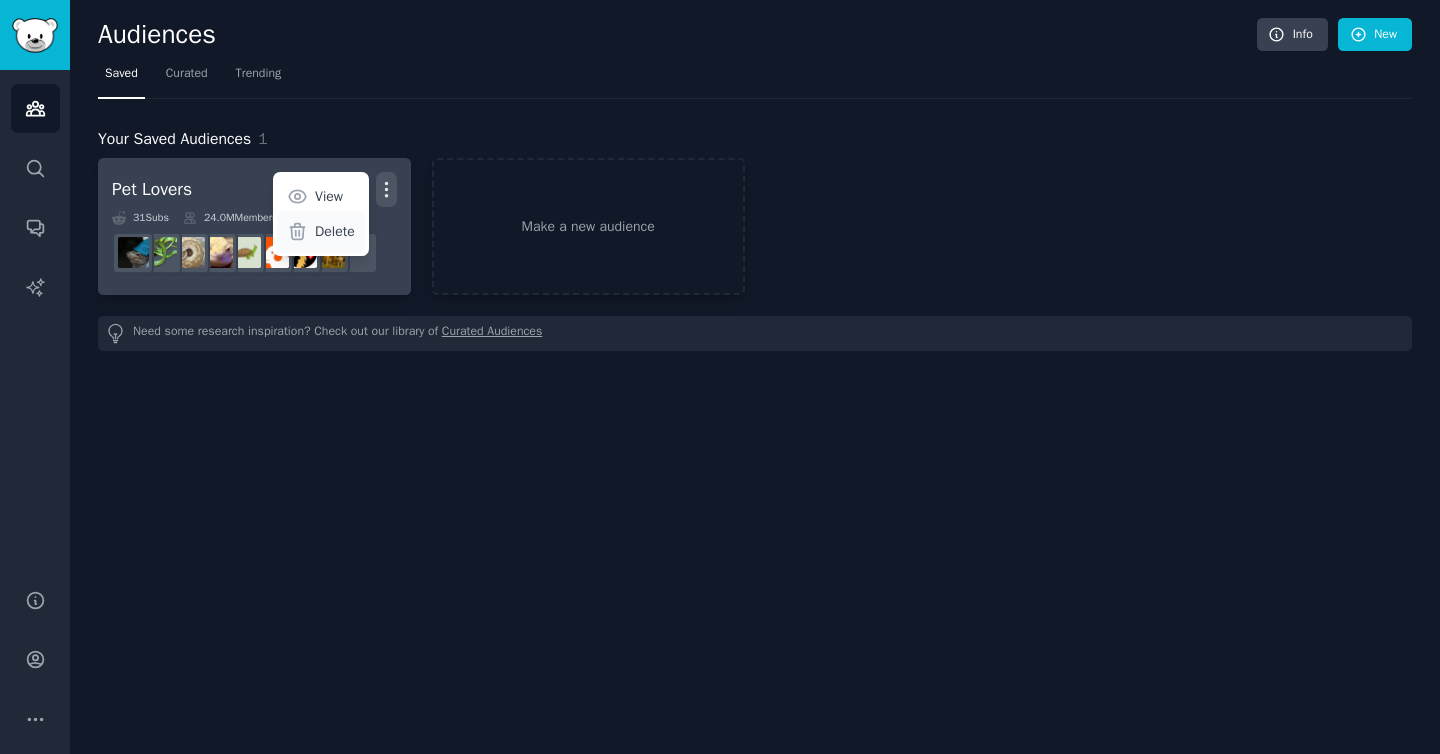 click on "Delete" at bounding box center (335, 231) 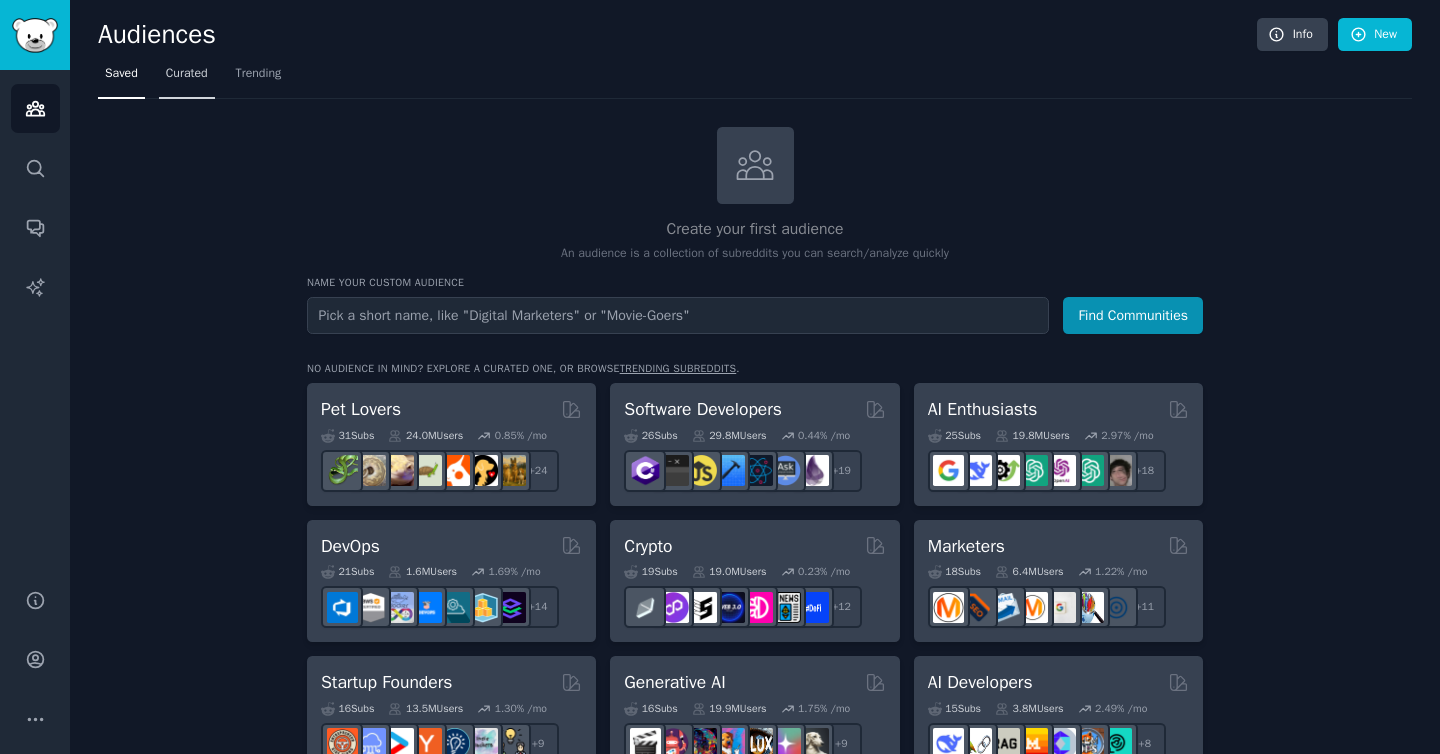click on "Curated" at bounding box center (187, 74) 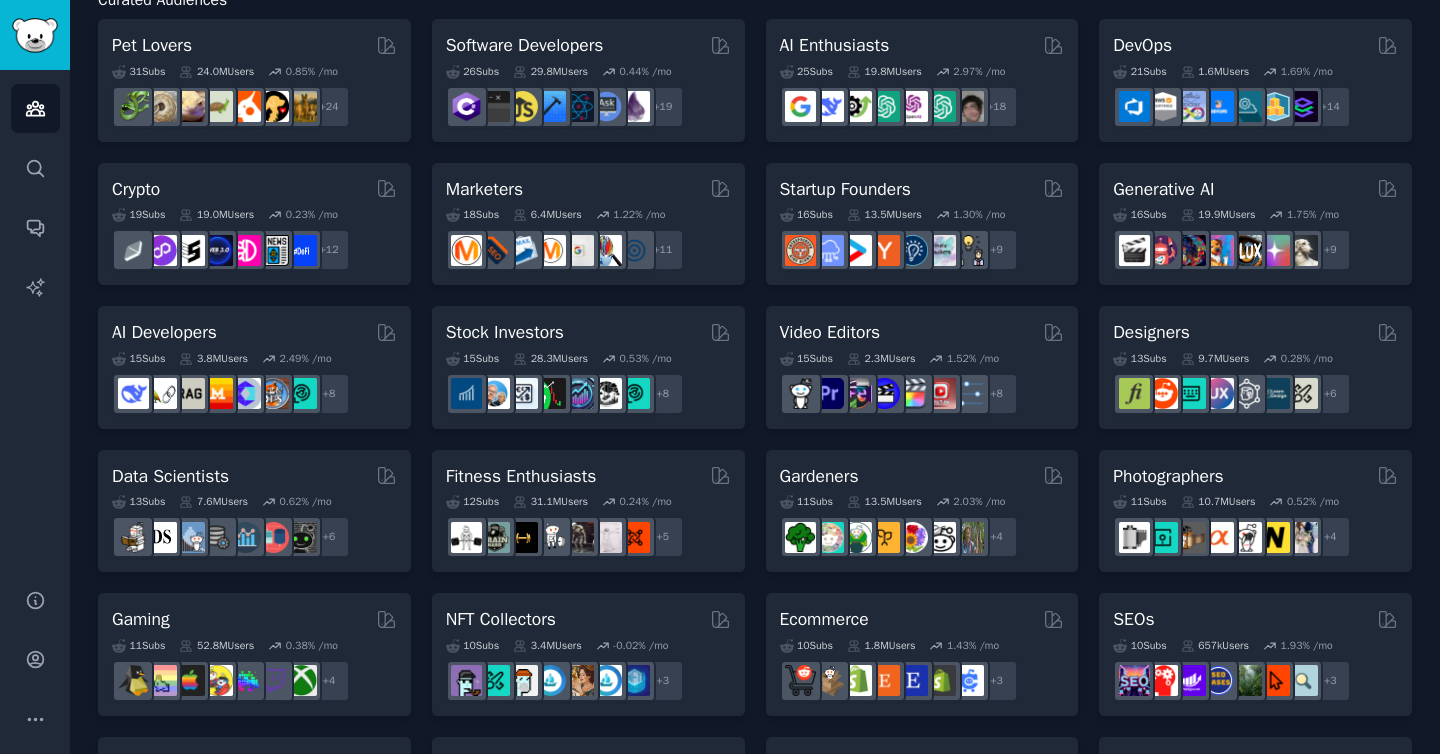scroll, scrollTop: 0, scrollLeft: 0, axis: both 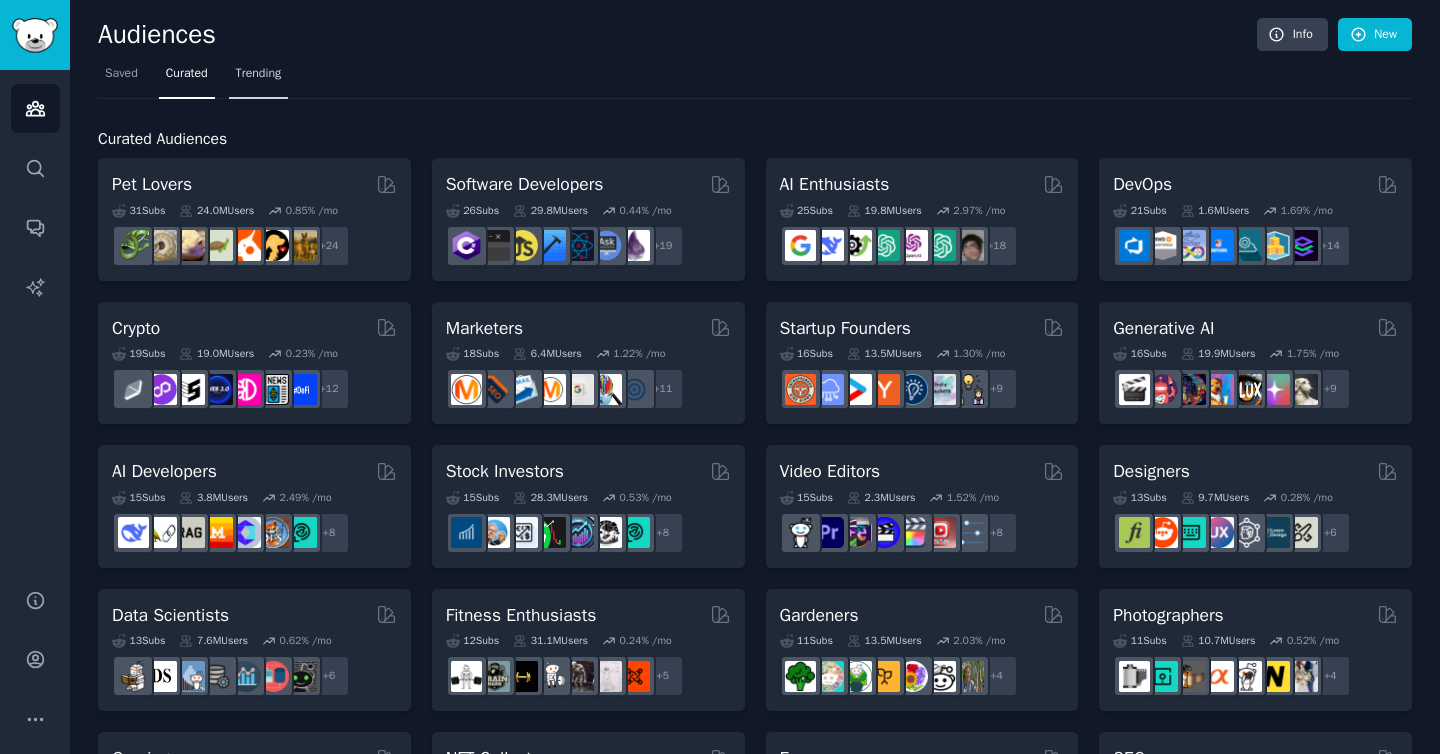 click on "Trending" at bounding box center [259, 74] 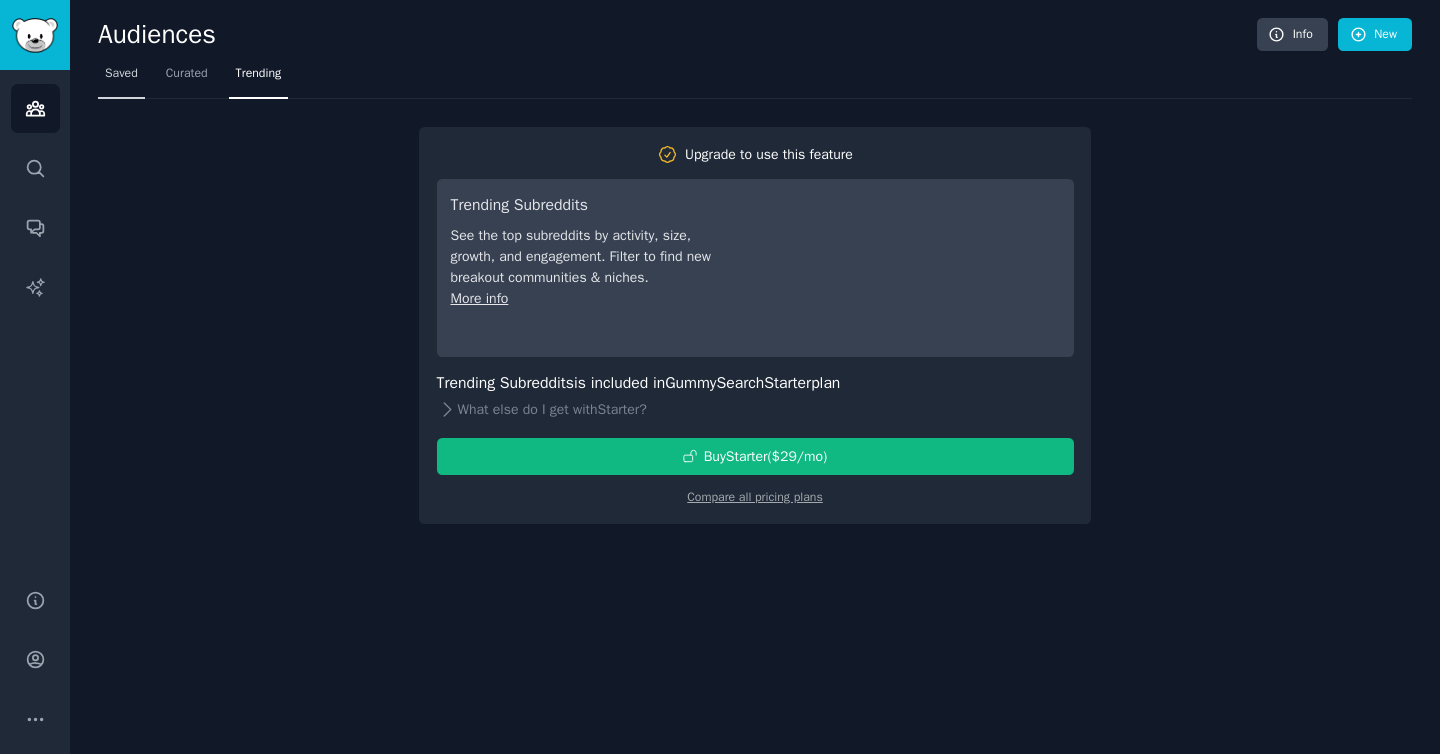 click on "Saved" at bounding box center (121, 74) 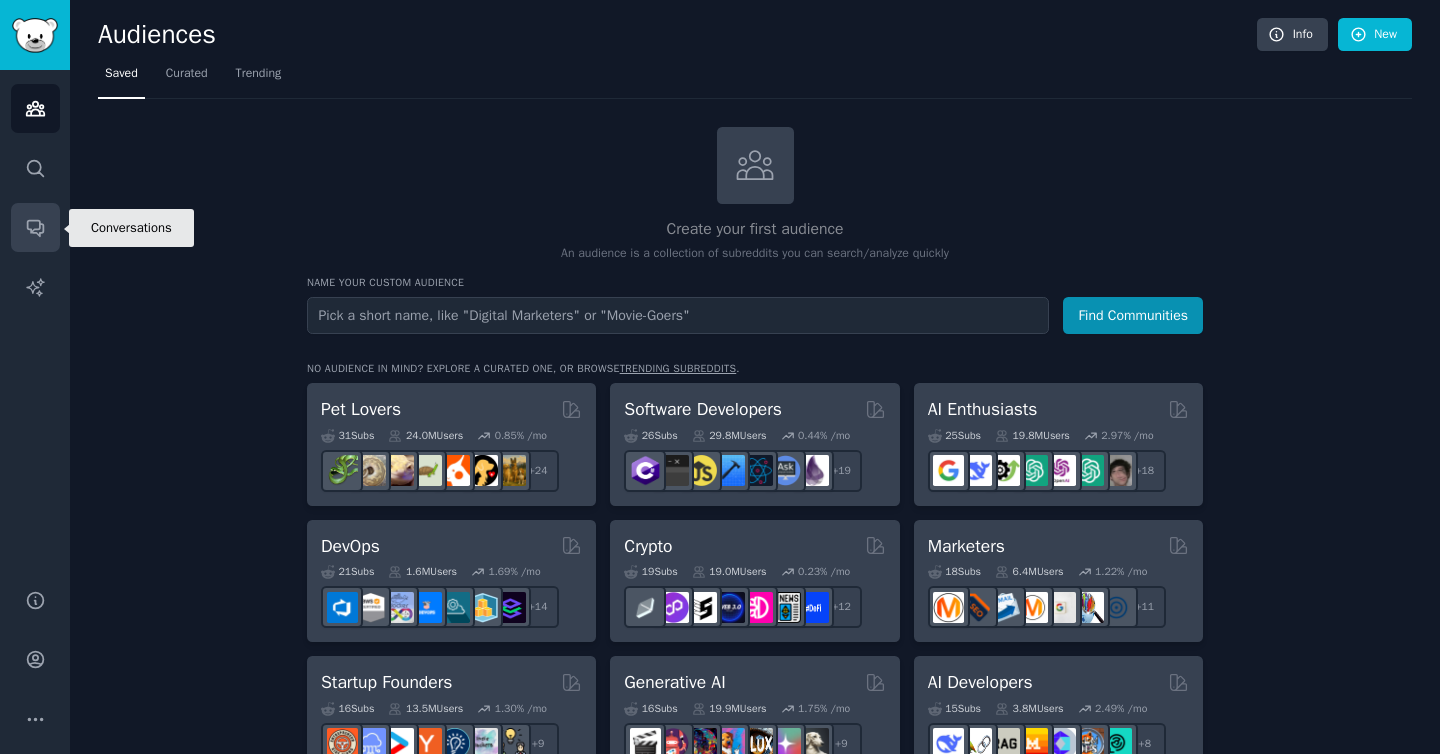 click 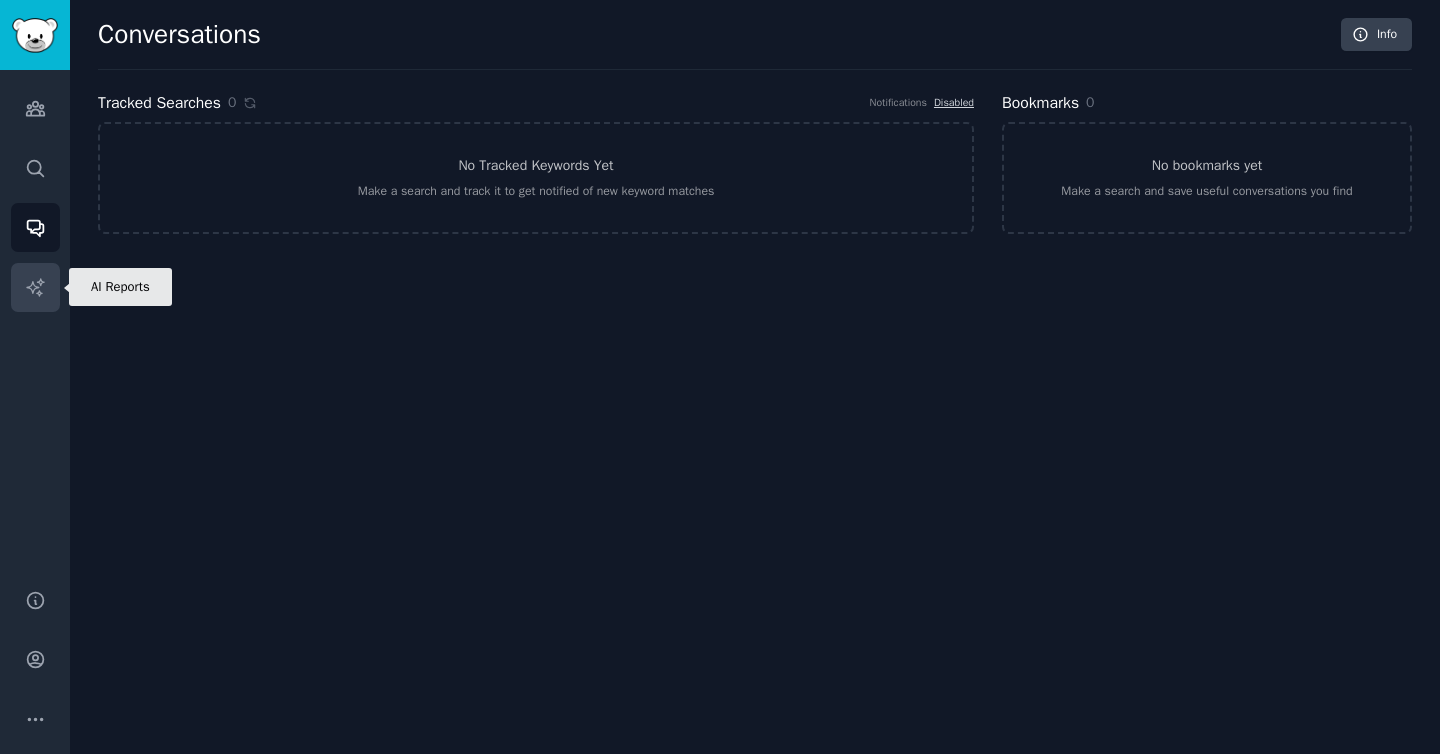 click on "AI Reports" at bounding box center [35, 287] 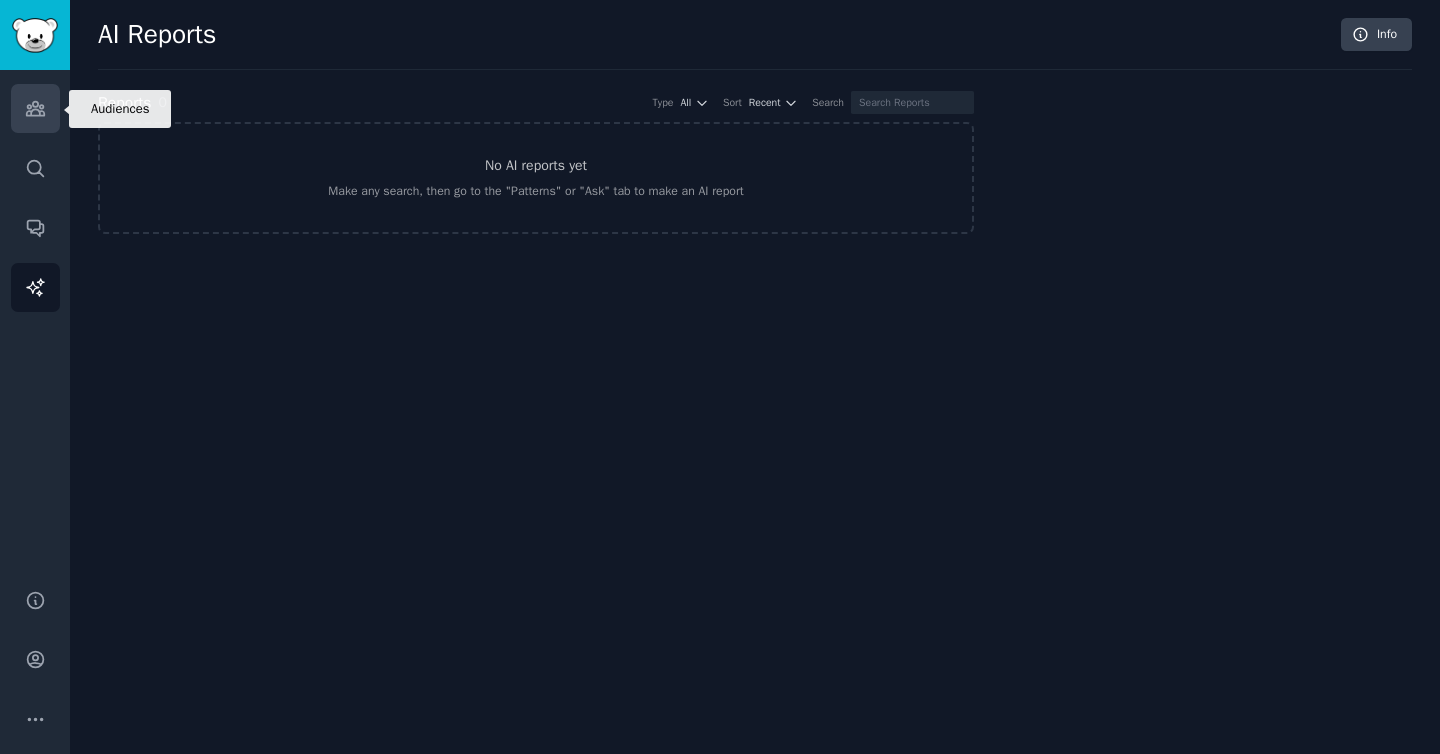 click 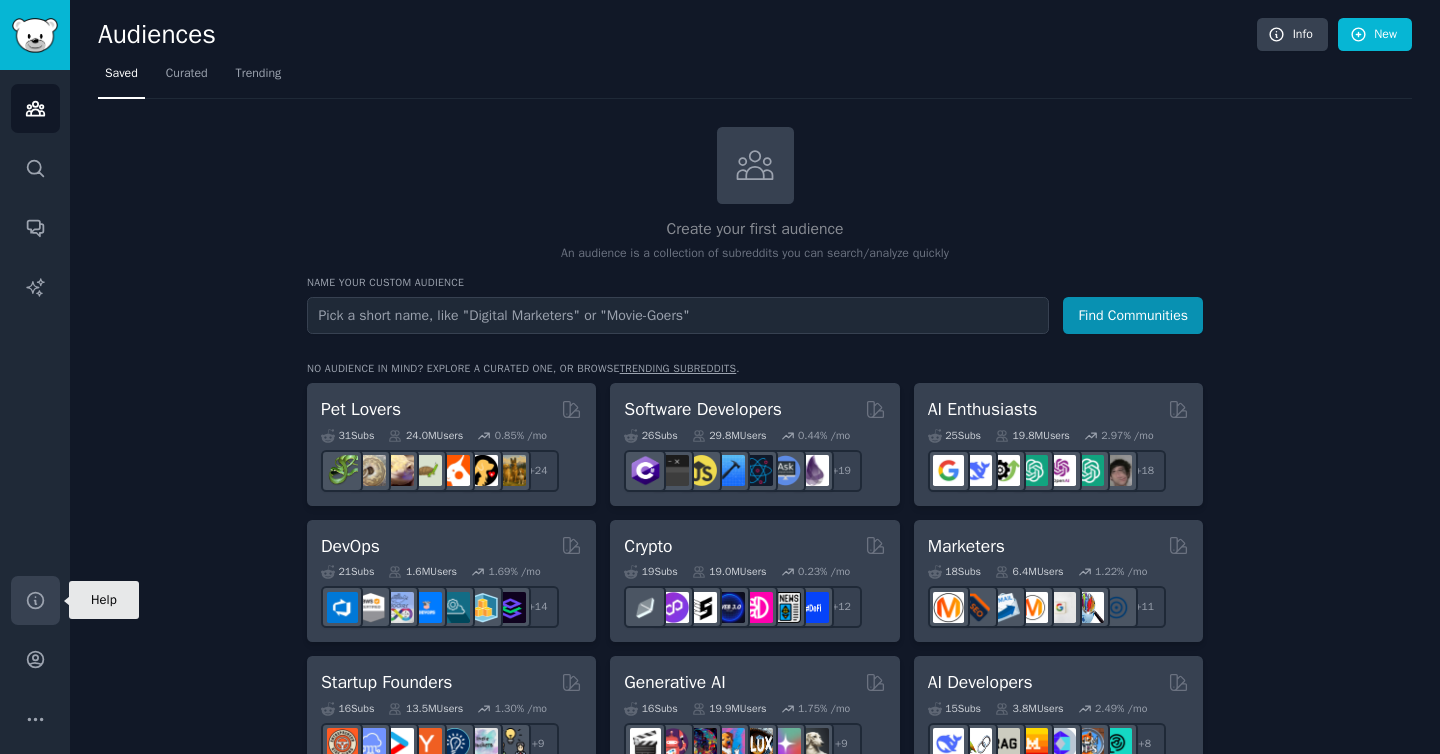 click 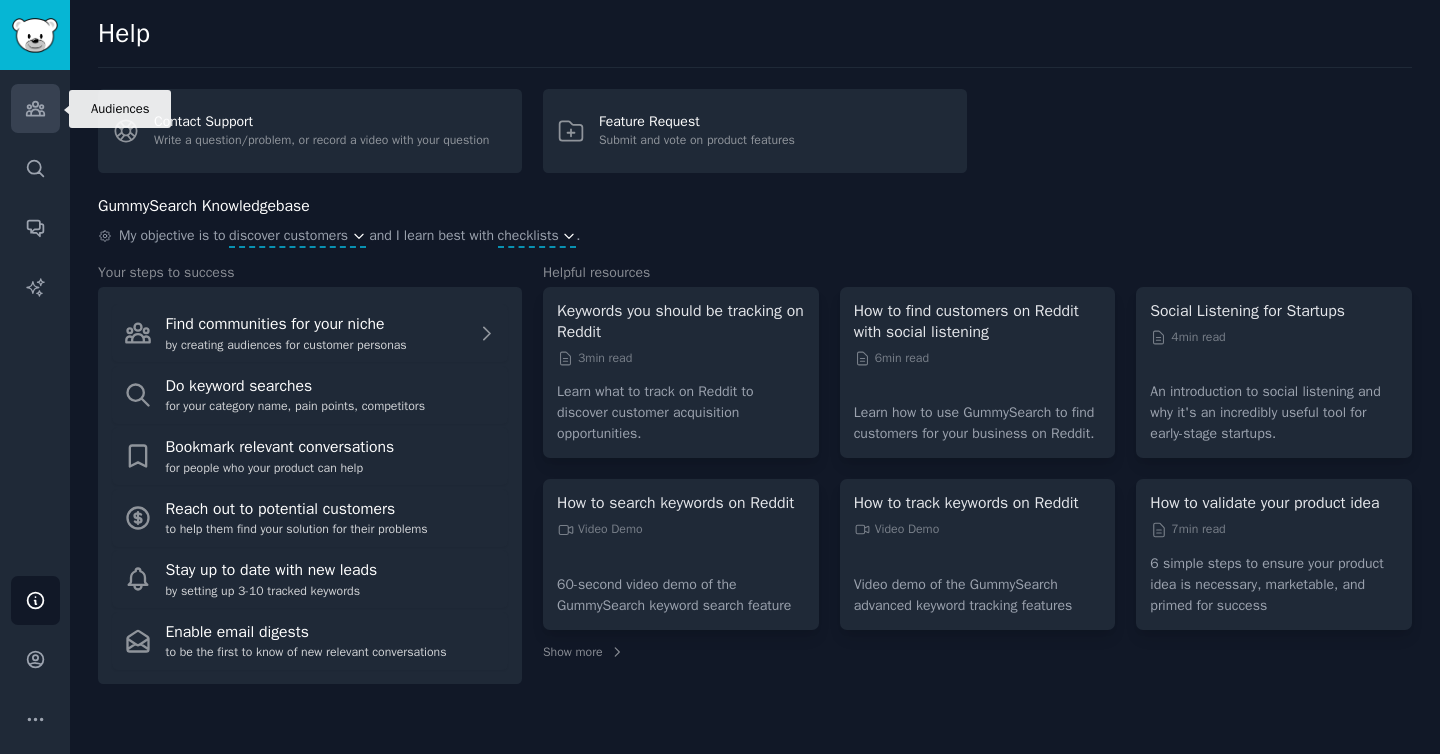 click on "Audiences" at bounding box center (35, 108) 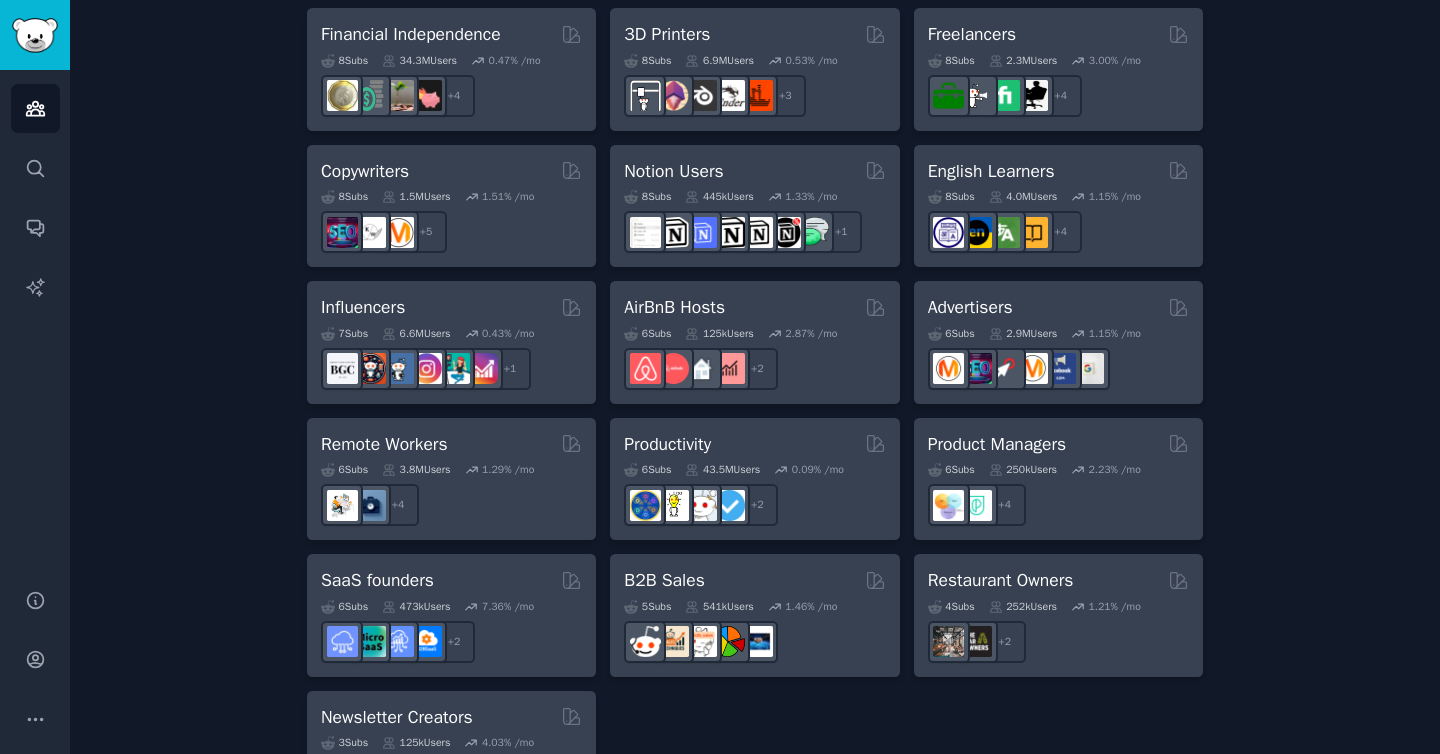 scroll, scrollTop: 1553, scrollLeft: 0, axis: vertical 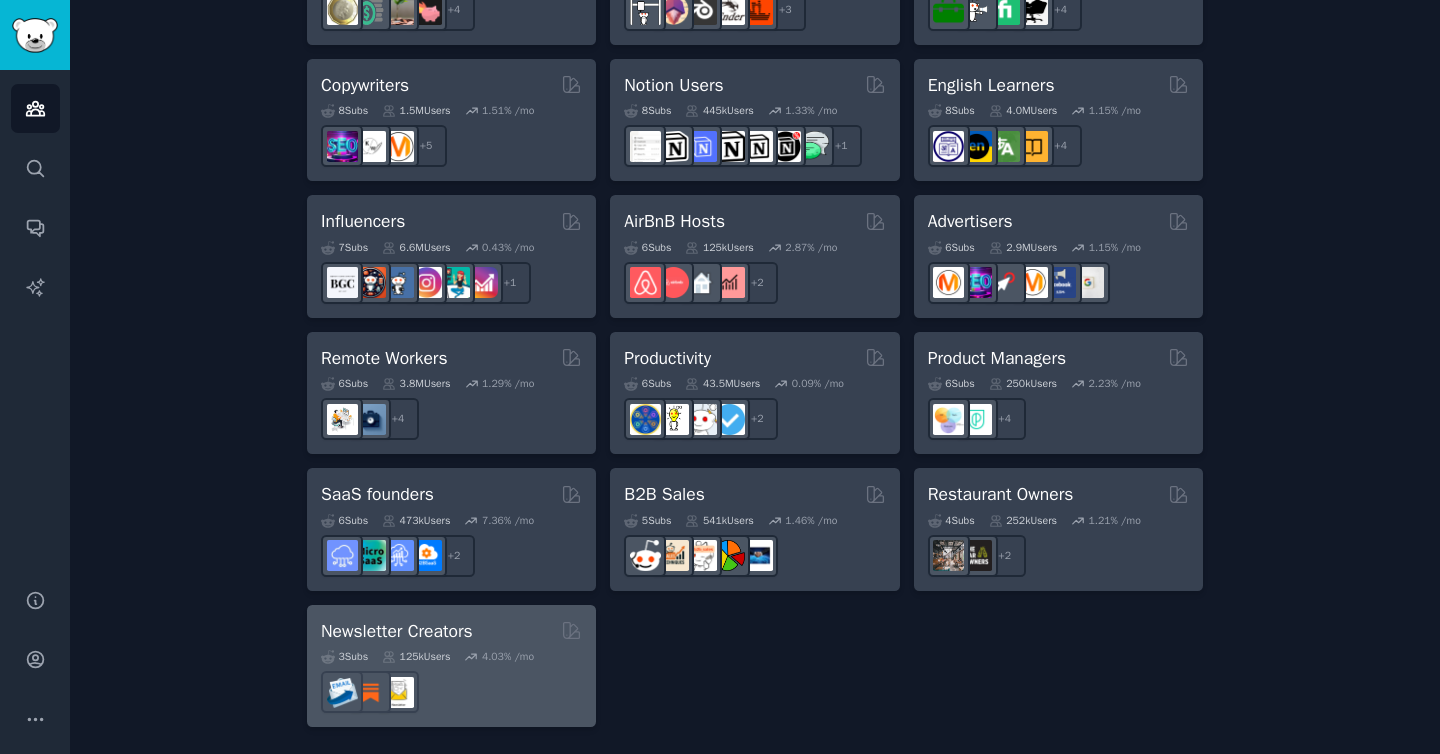 click on "Newsletter Creators" at bounding box center (397, 631) 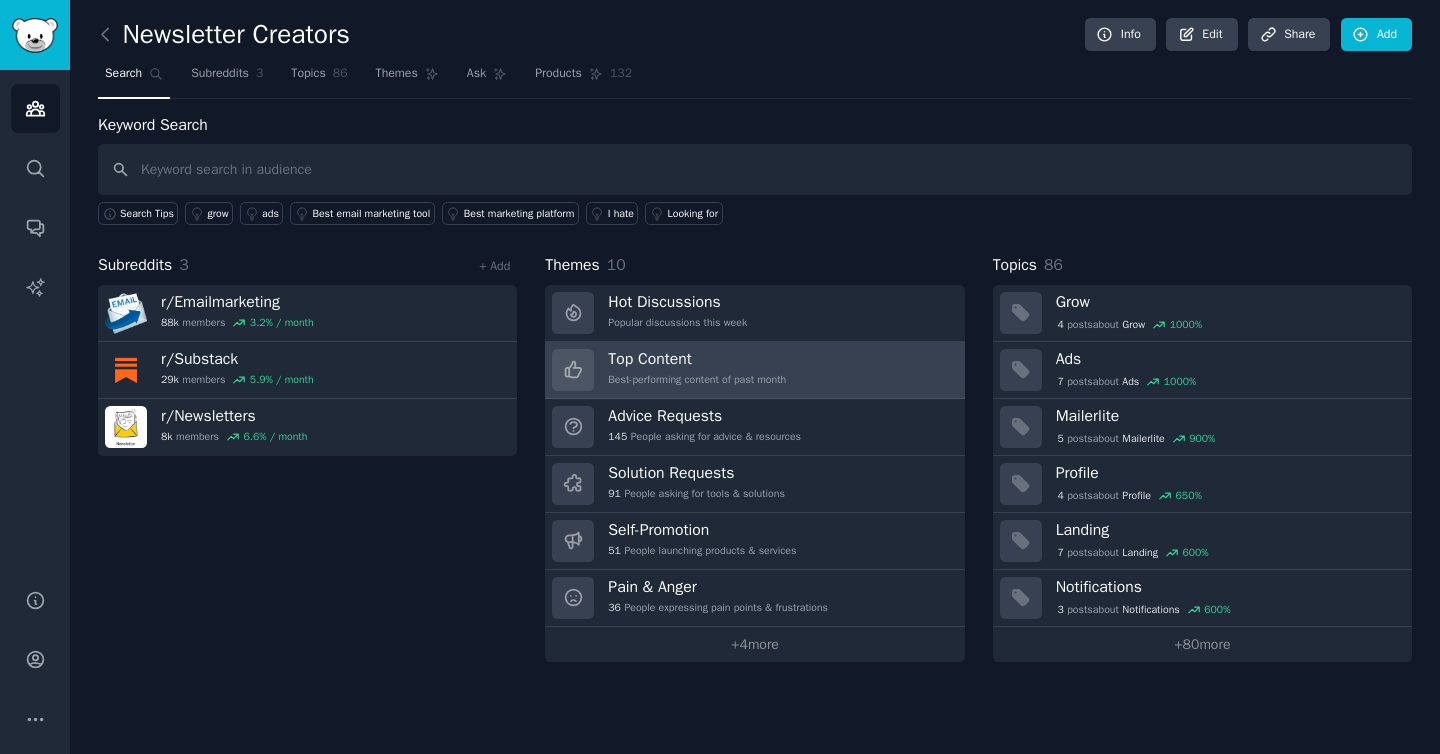 click on "Best-performing content of past month" at bounding box center (697, 380) 